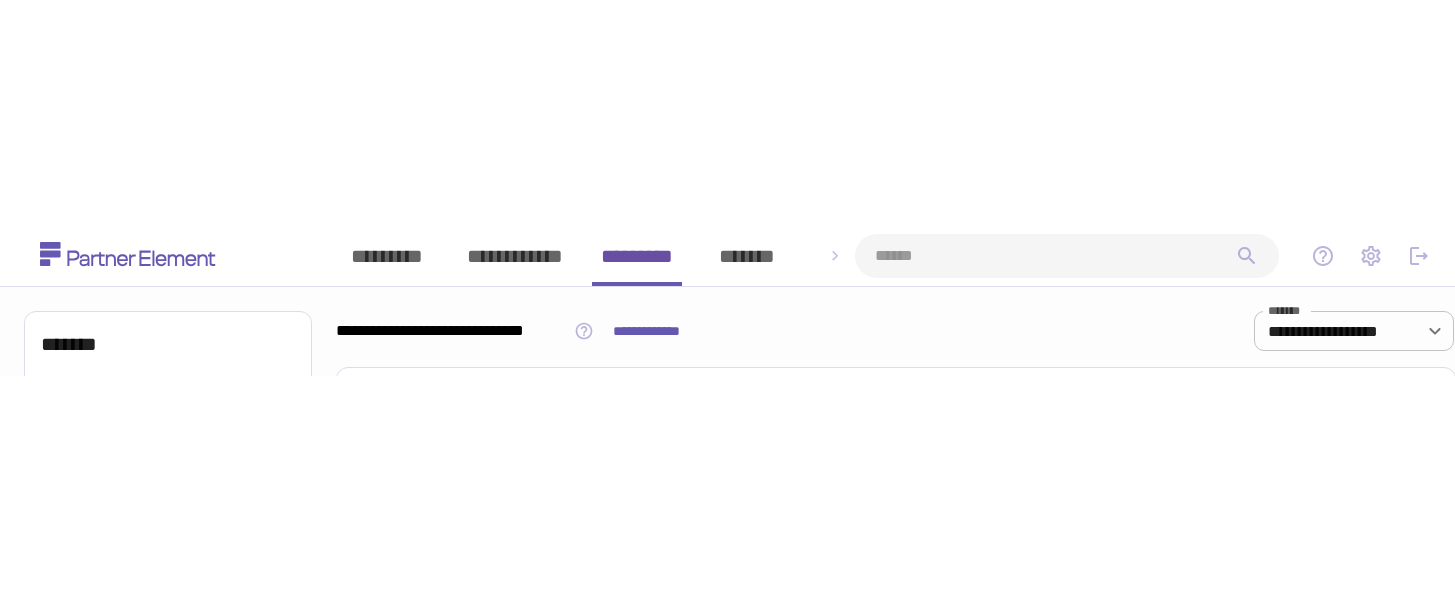 scroll, scrollTop: 0, scrollLeft: 0, axis: both 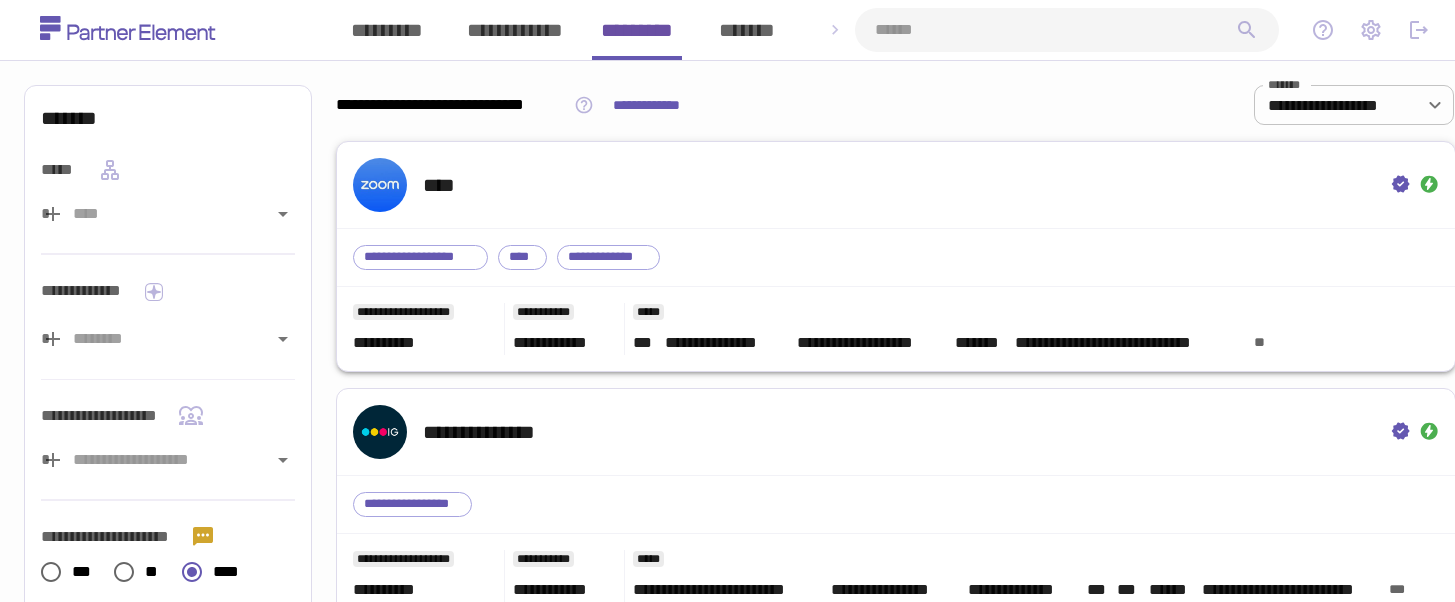 click on "**********" at bounding box center [896, 258] 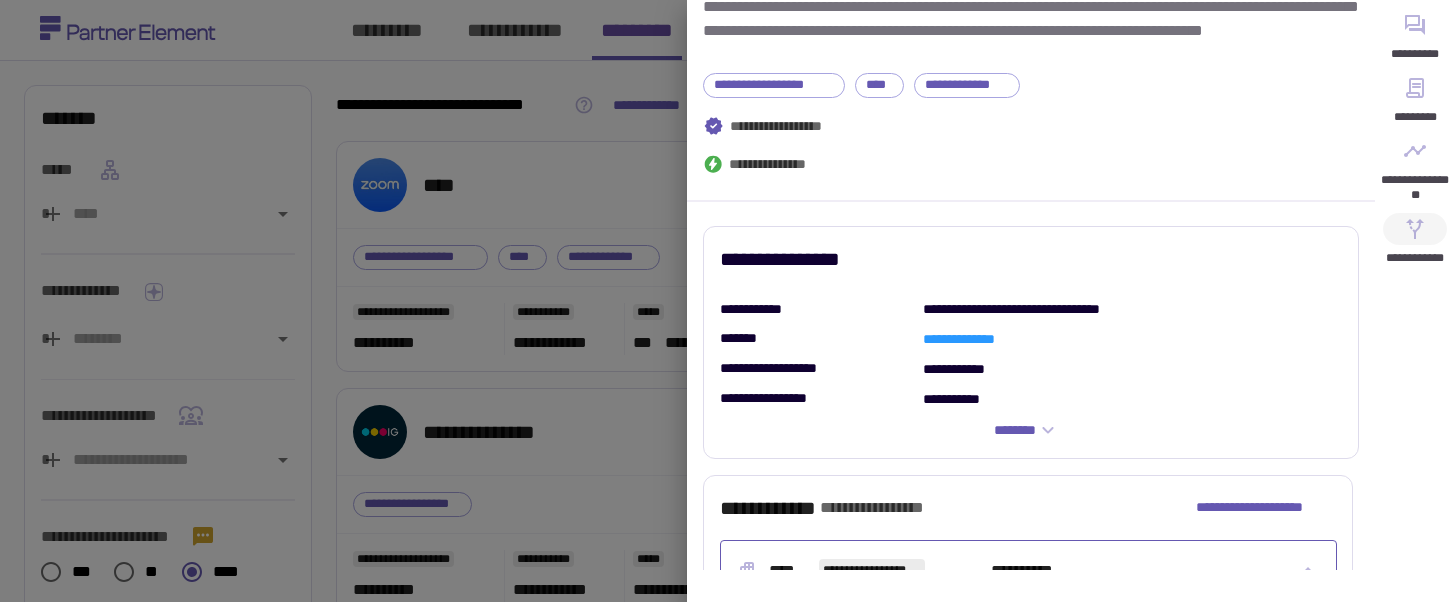 click 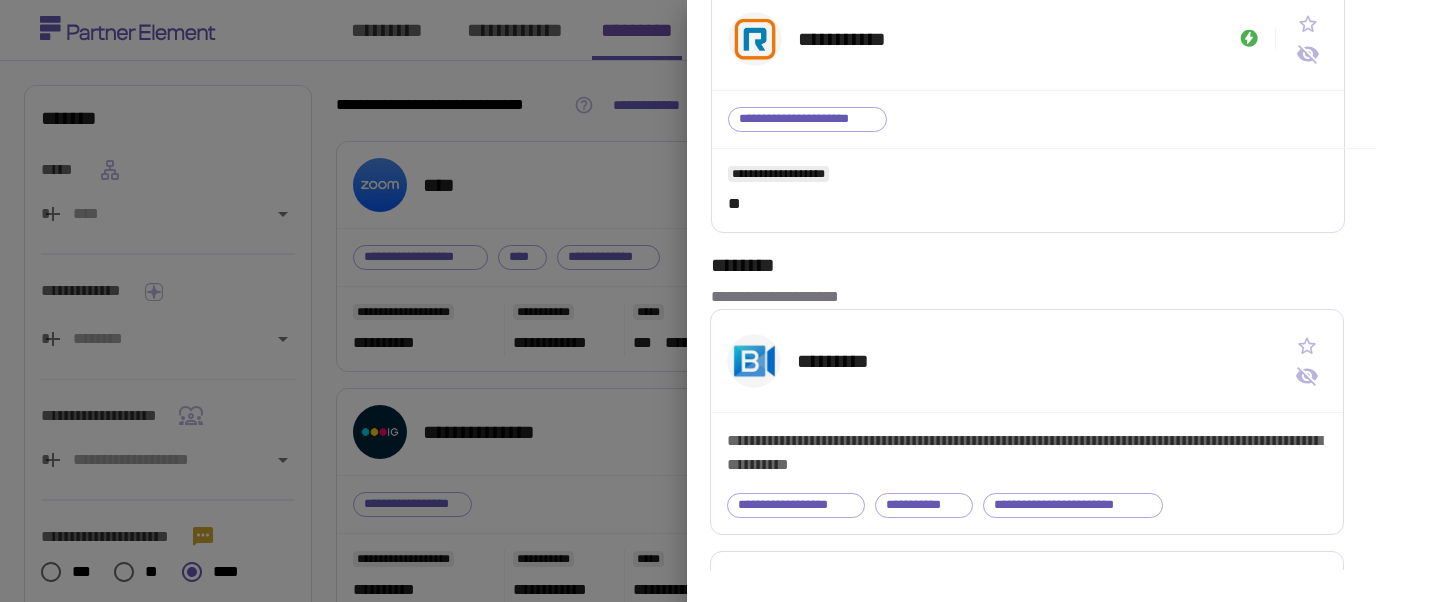 scroll, scrollTop: 529, scrollLeft: 0, axis: vertical 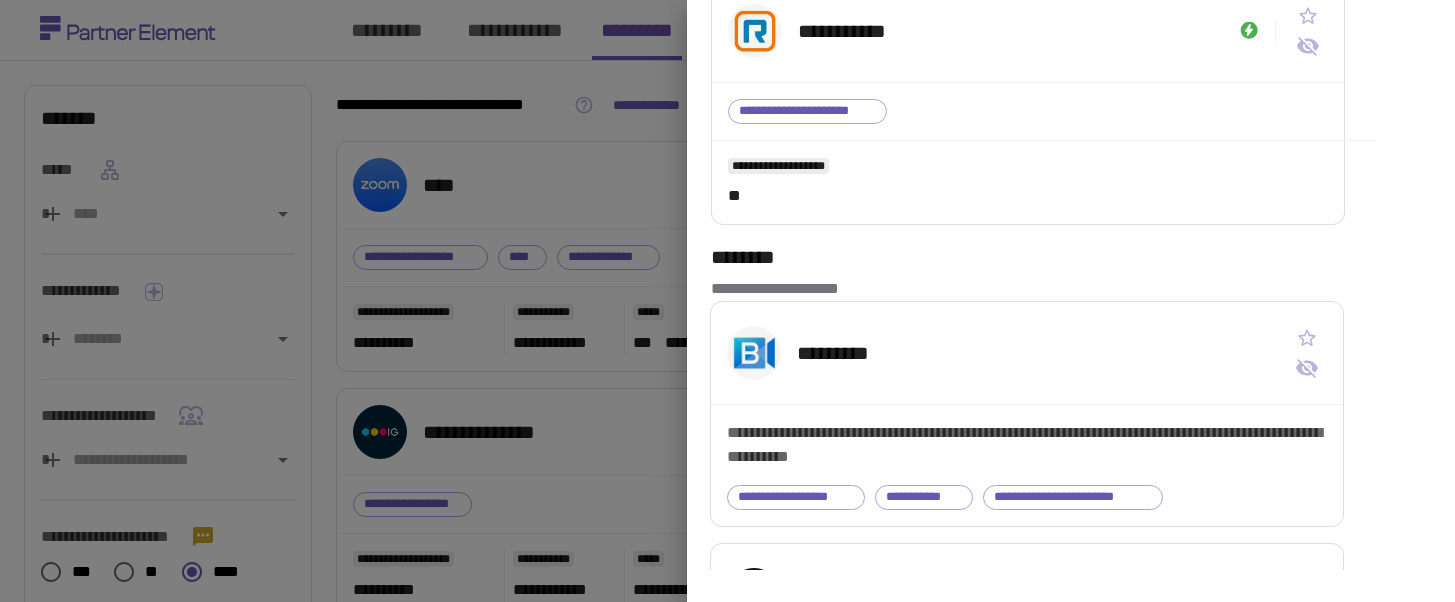 click at bounding box center (727, 301) 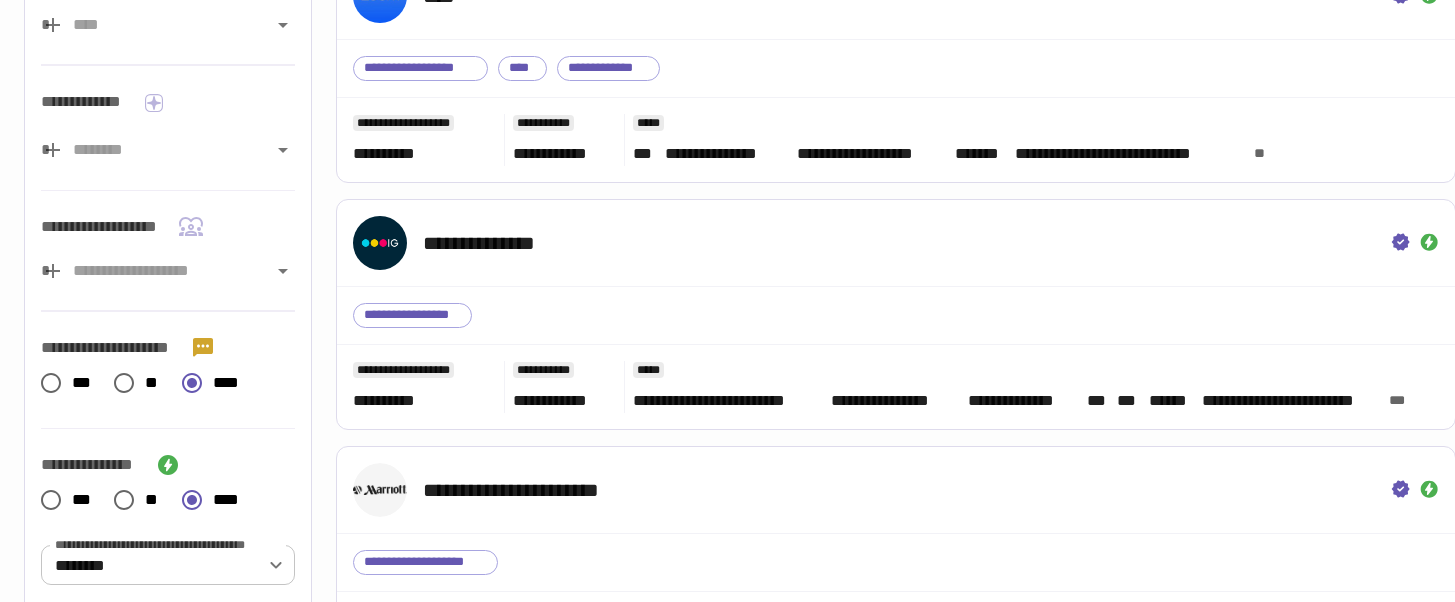 scroll, scrollTop: 304, scrollLeft: 0, axis: vertical 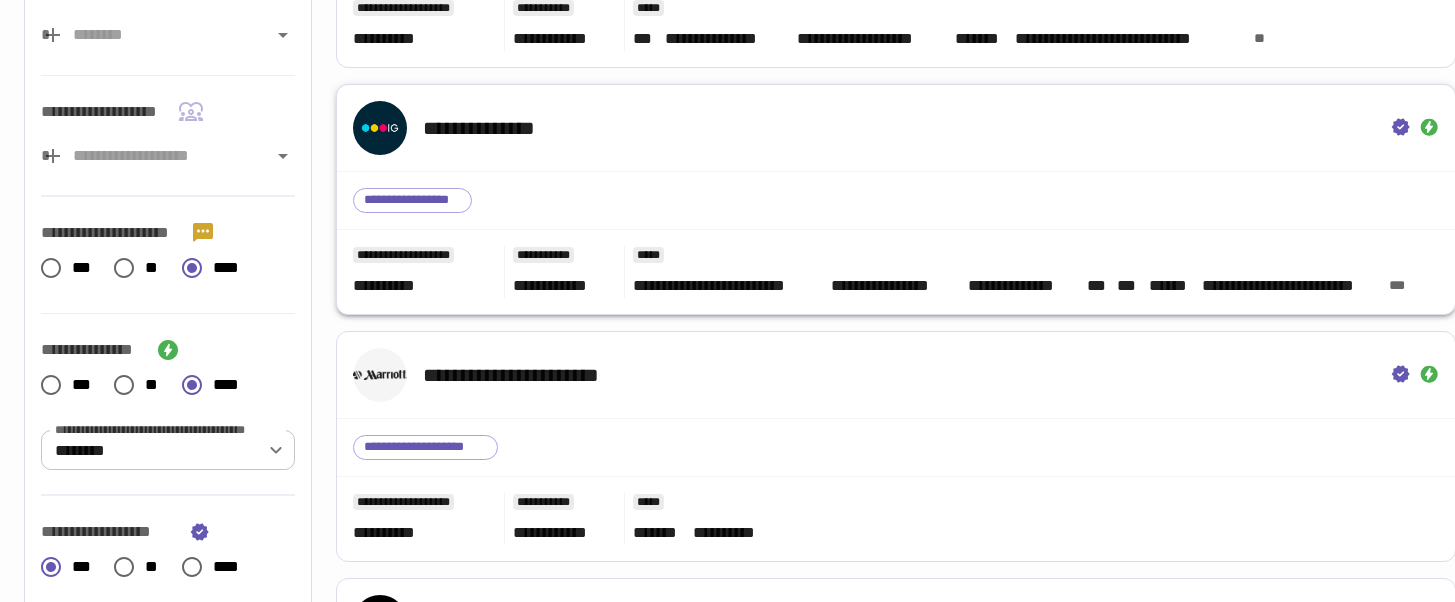 click on "**********" at bounding box center (896, 201) 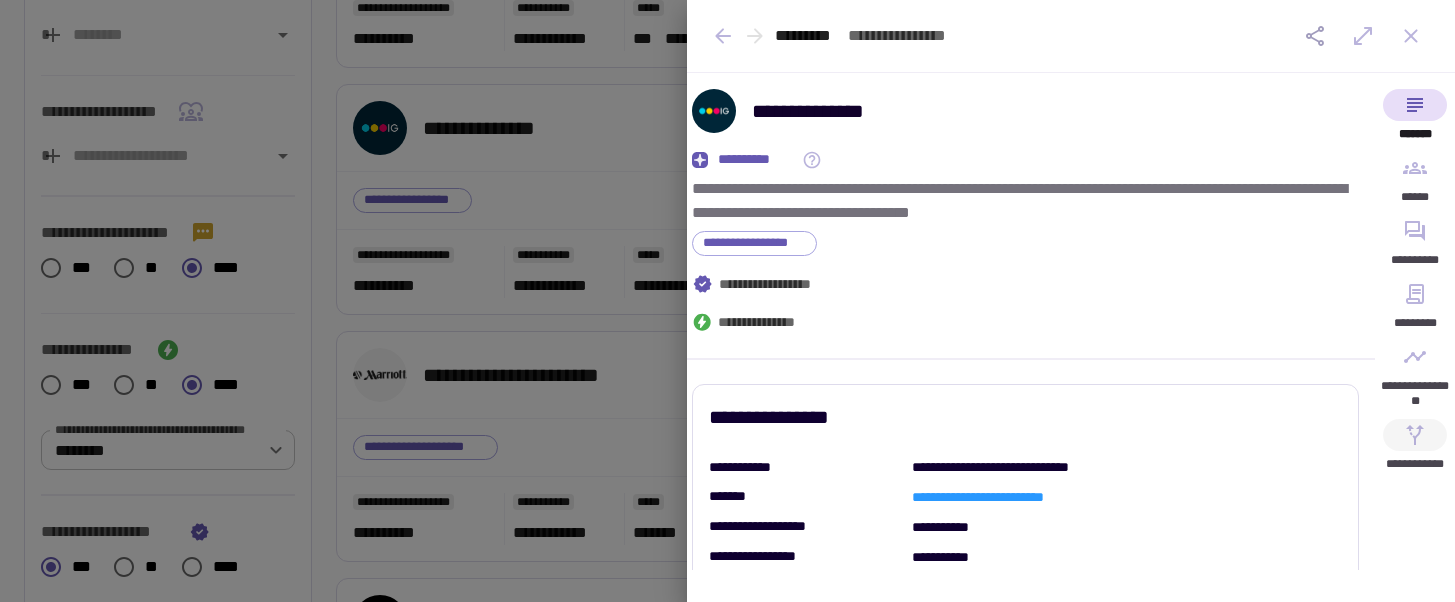 click 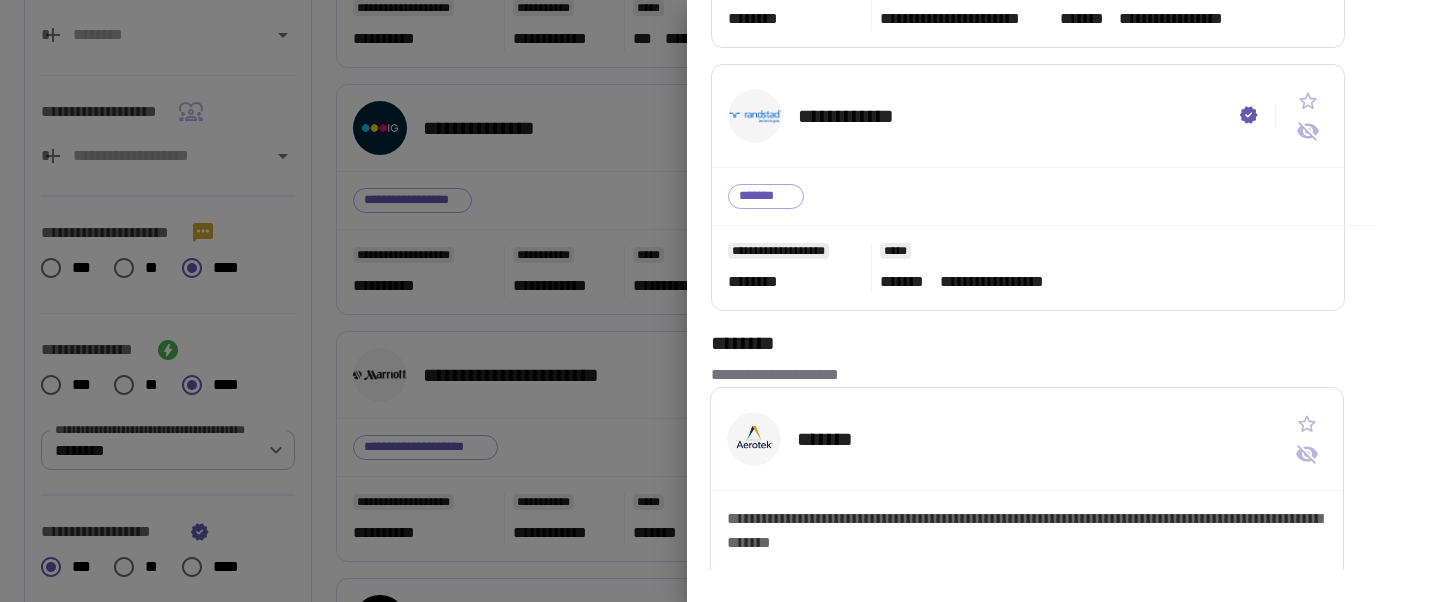 scroll, scrollTop: 963, scrollLeft: 0, axis: vertical 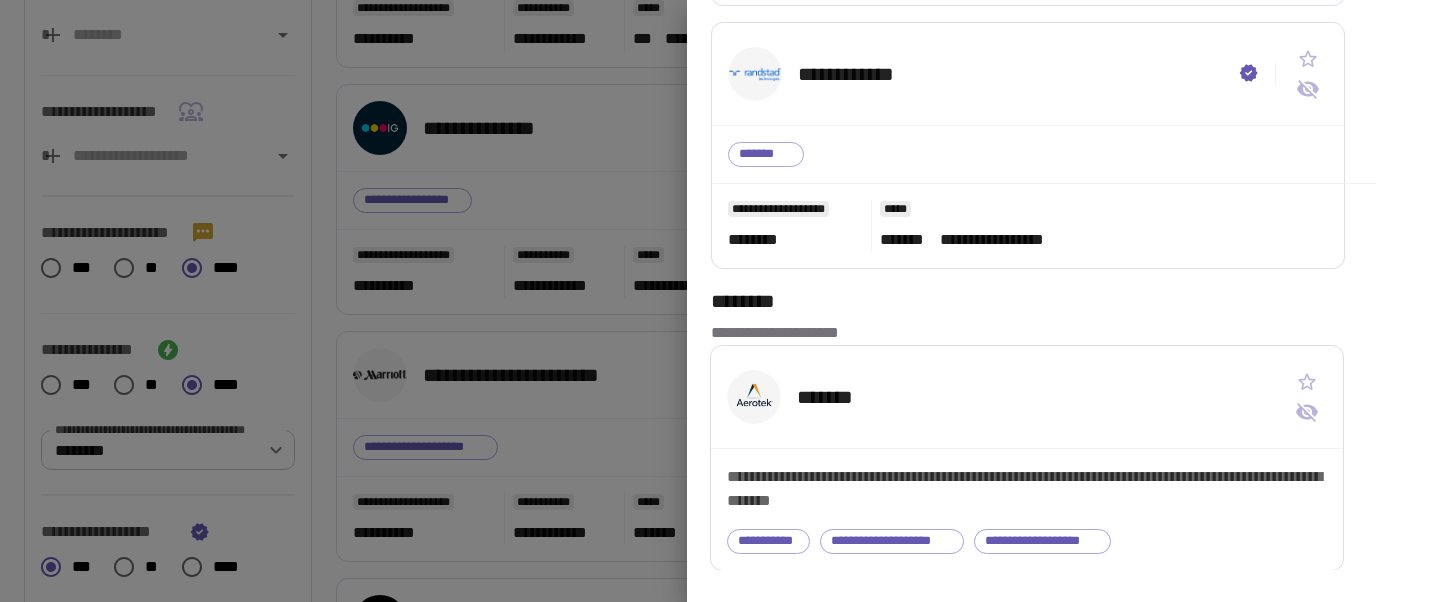 click at bounding box center (727, 301) 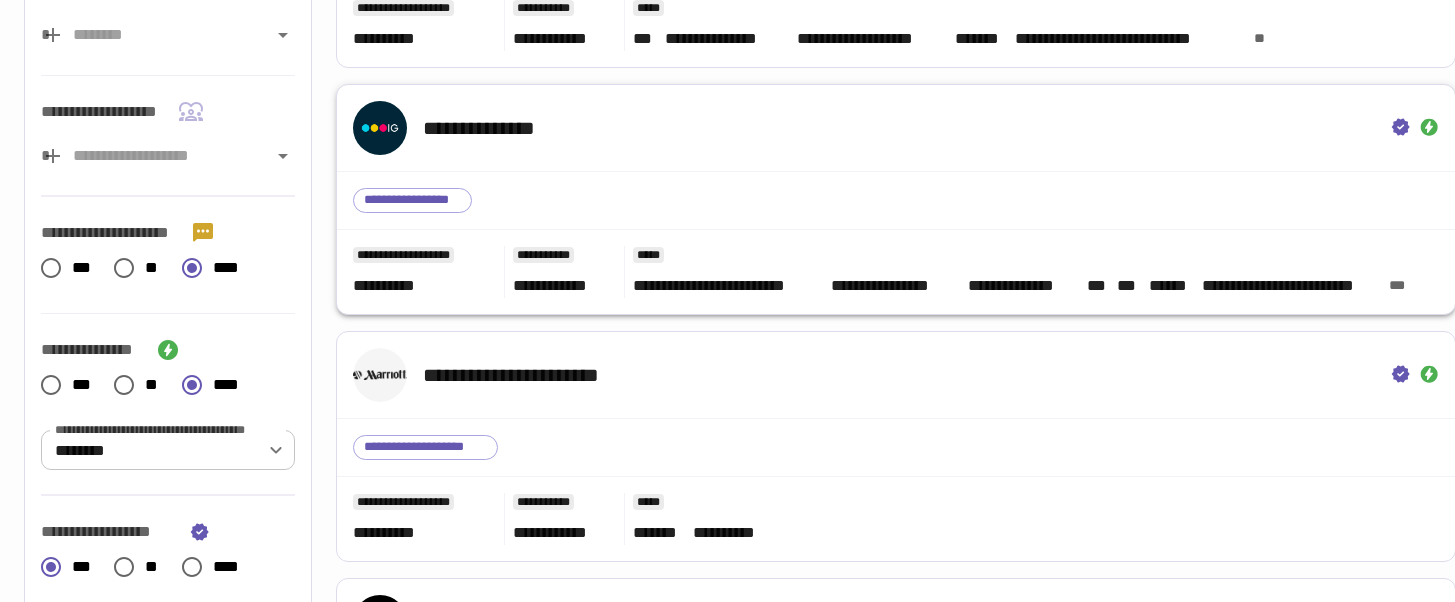 scroll, scrollTop: 0, scrollLeft: 0, axis: both 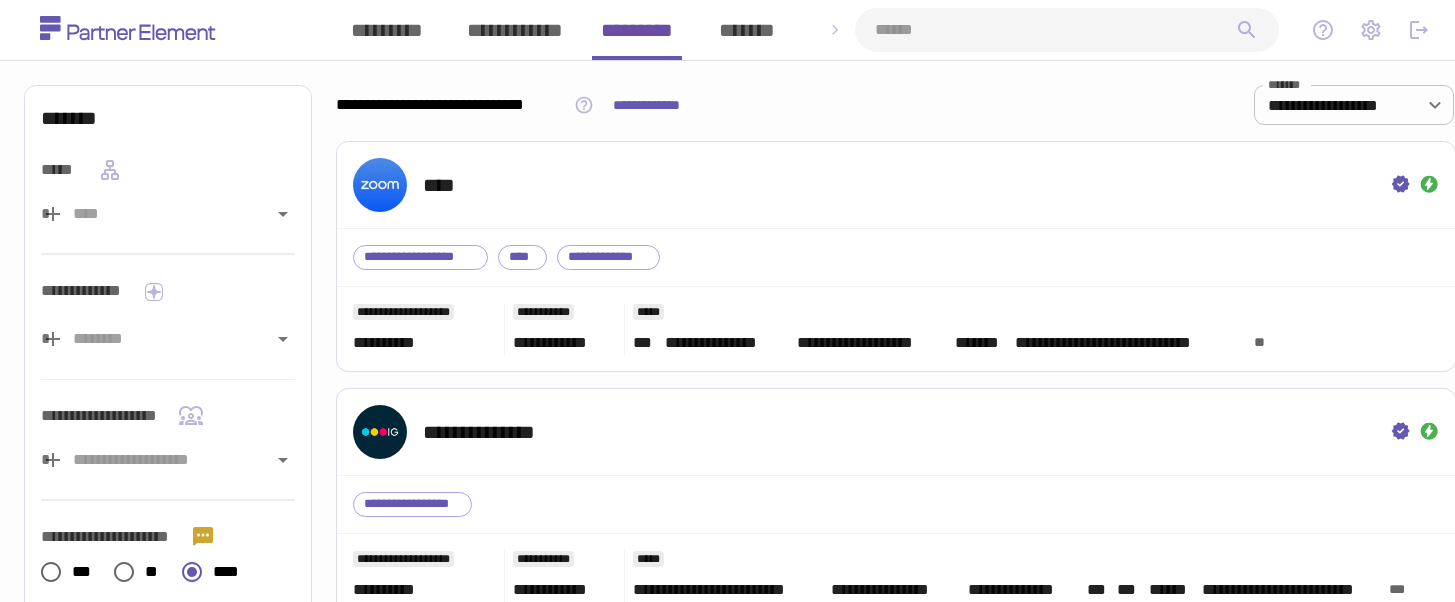 click at bounding box center (1055, 30) 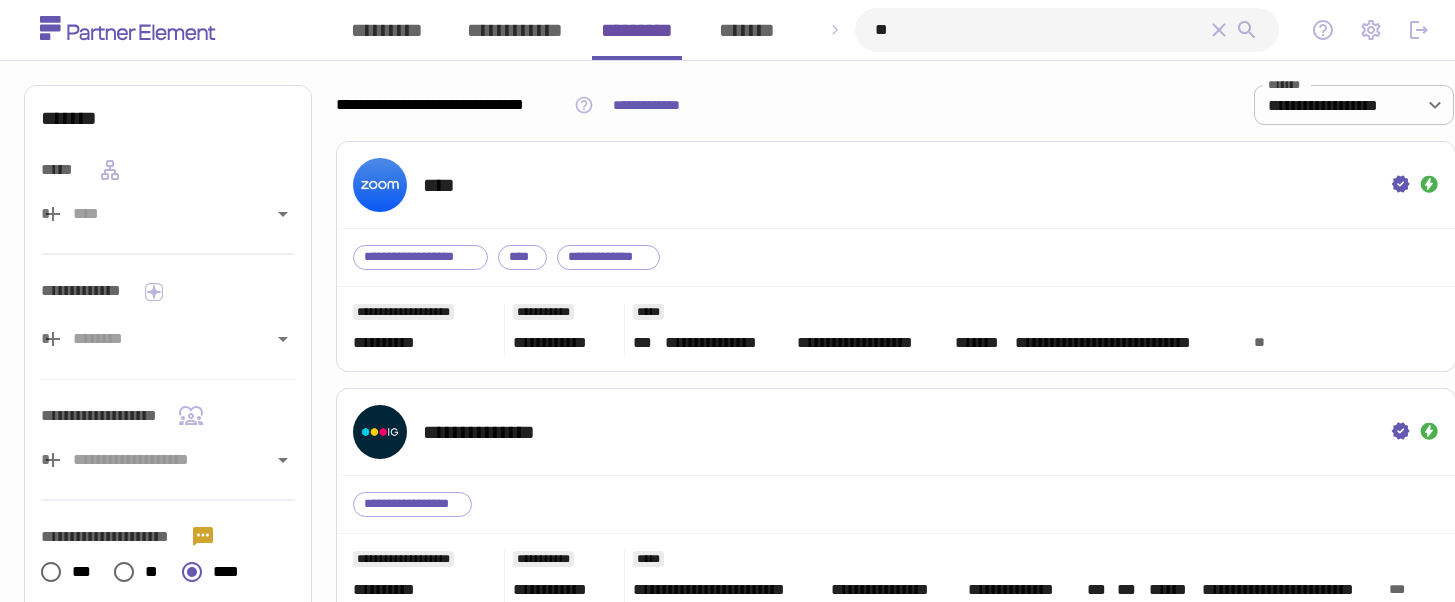 type on "*" 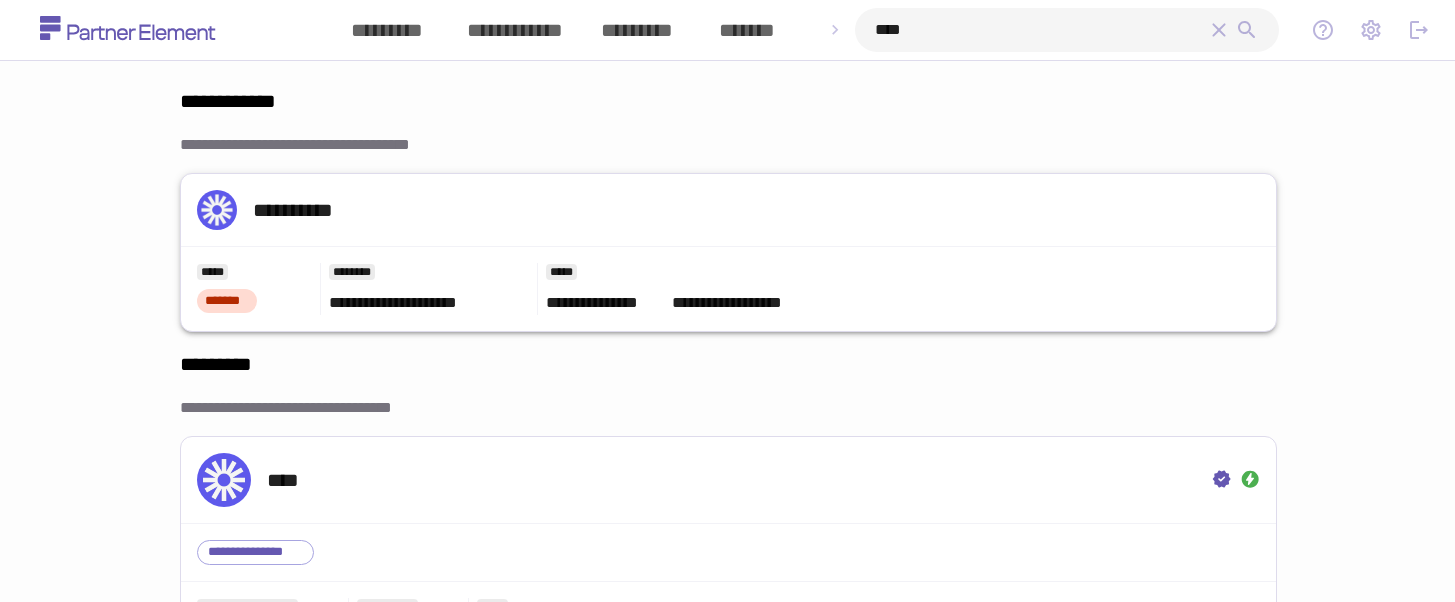 click on "*****" at bounding box center [899, 273] 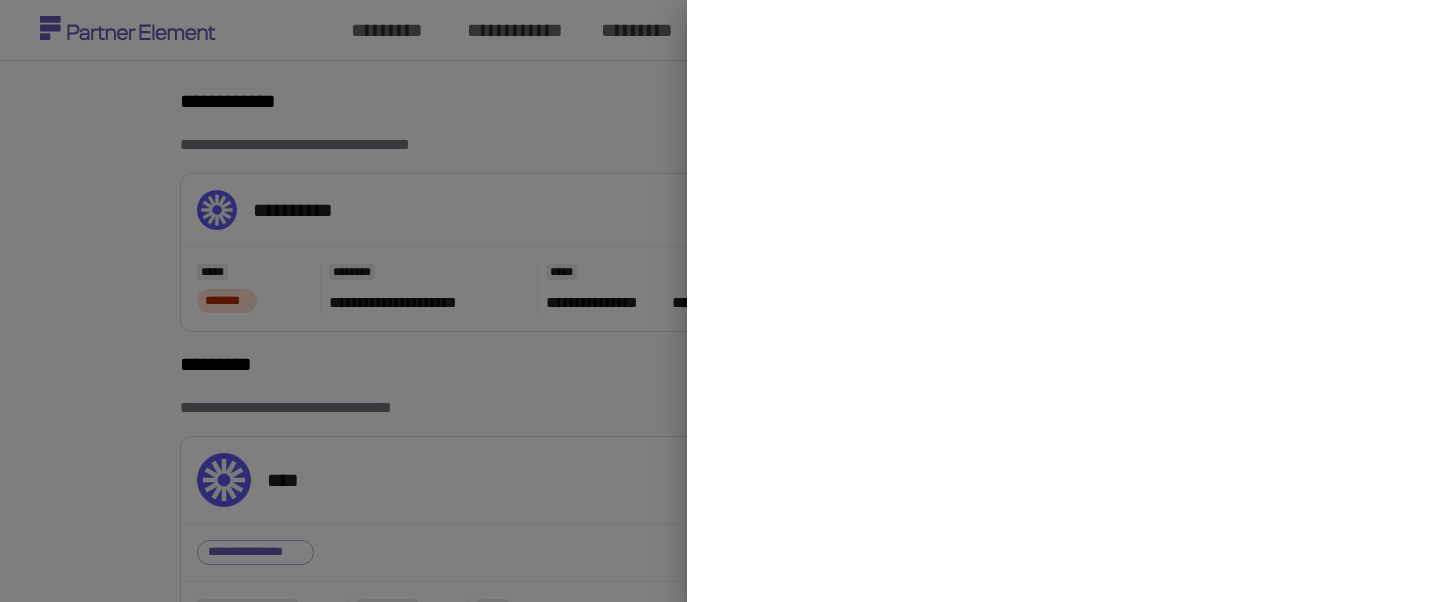 click at bounding box center (727, 301) 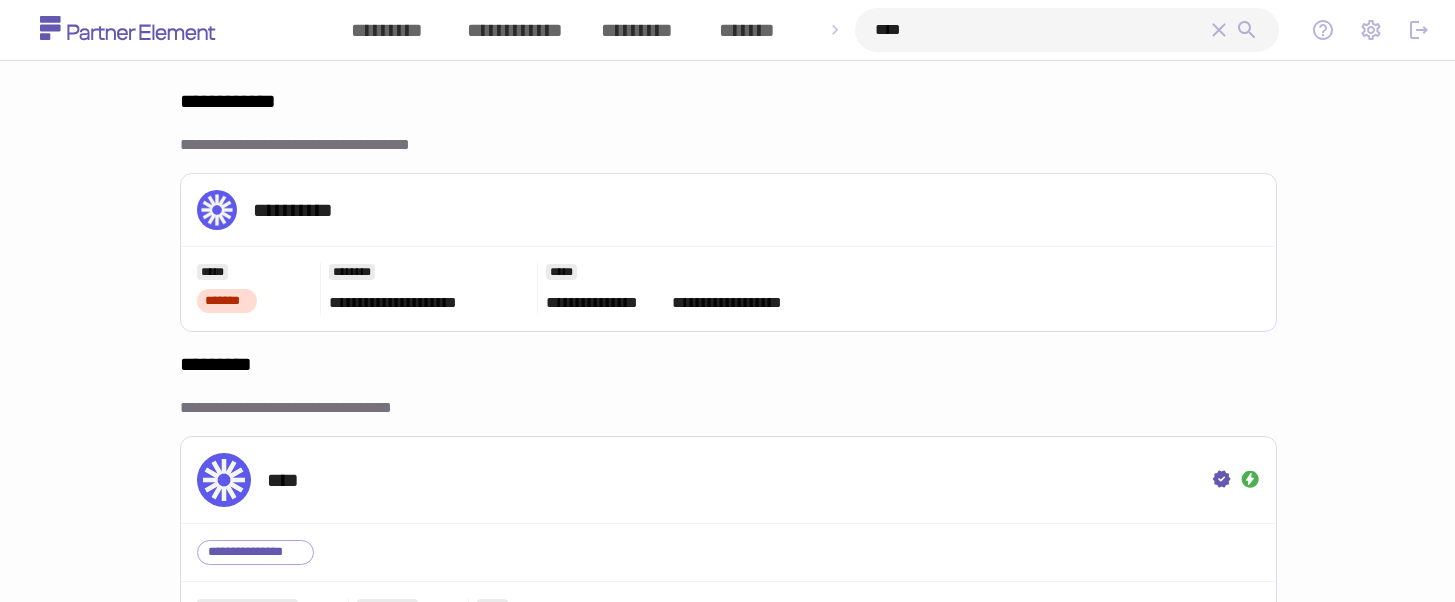 click on "****" at bounding box center (728, 480) 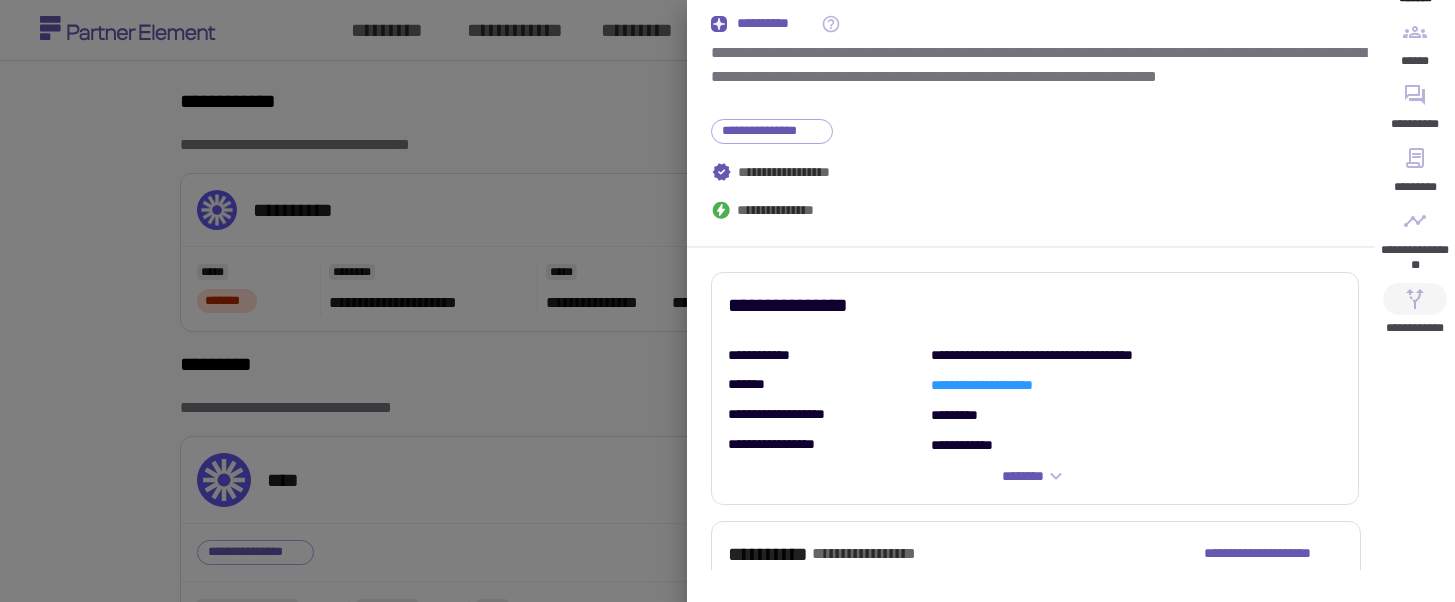 click 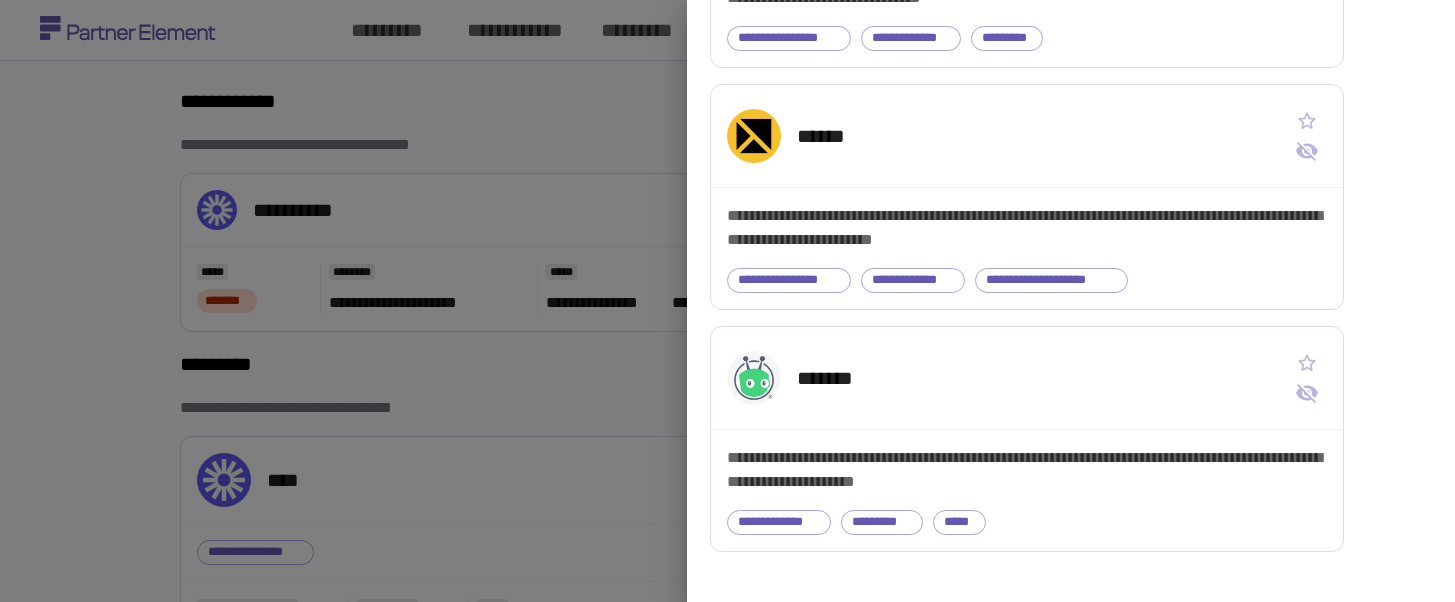 scroll, scrollTop: 646, scrollLeft: 0, axis: vertical 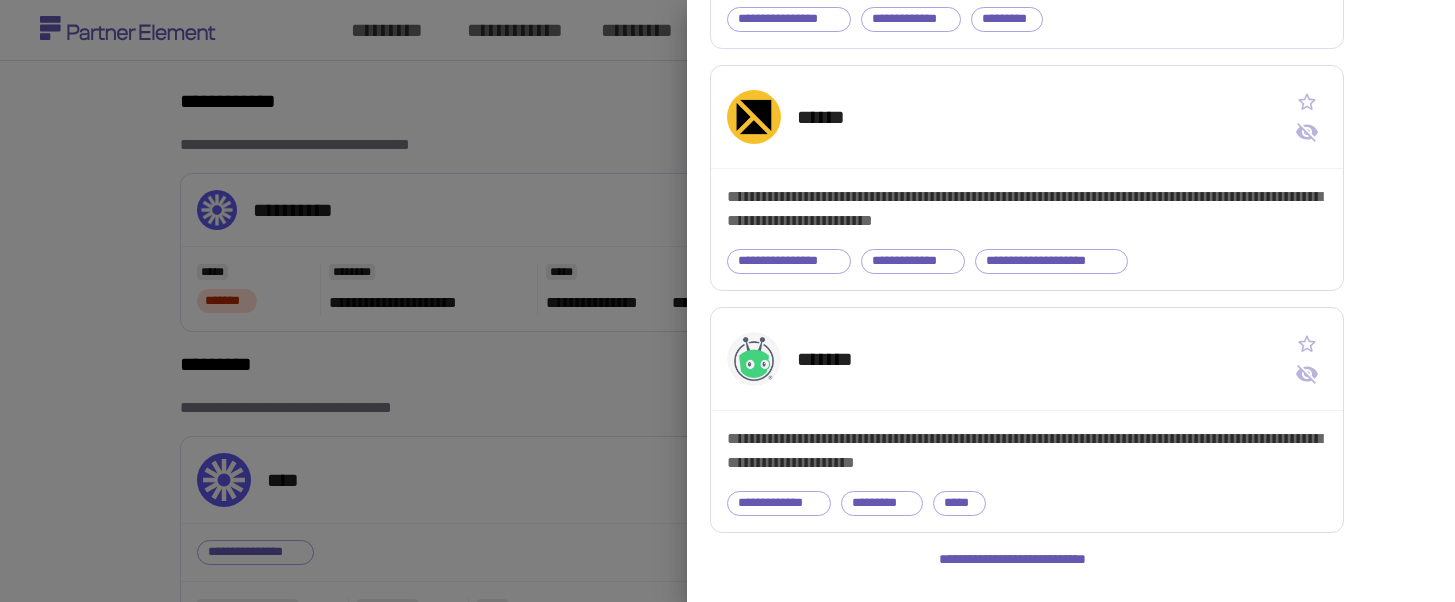 click at bounding box center (727, 301) 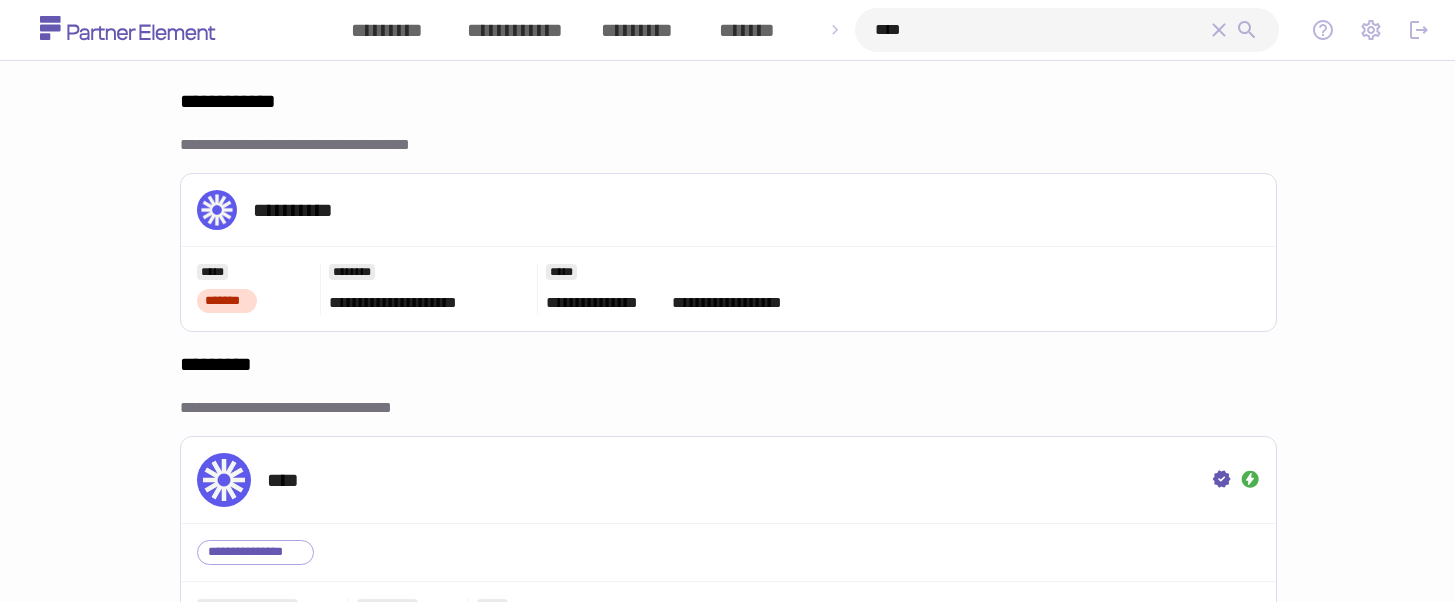 click on "****" at bounding box center (1041, 30) 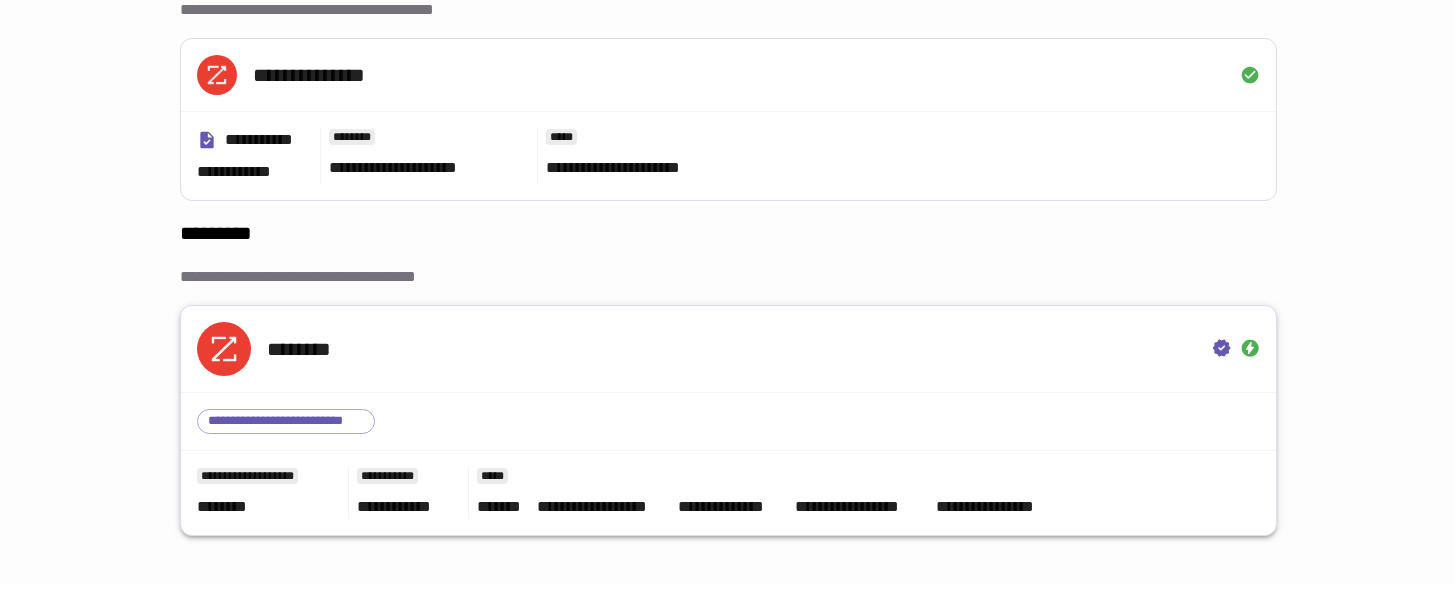 scroll, scrollTop: 141, scrollLeft: 0, axis: vertical 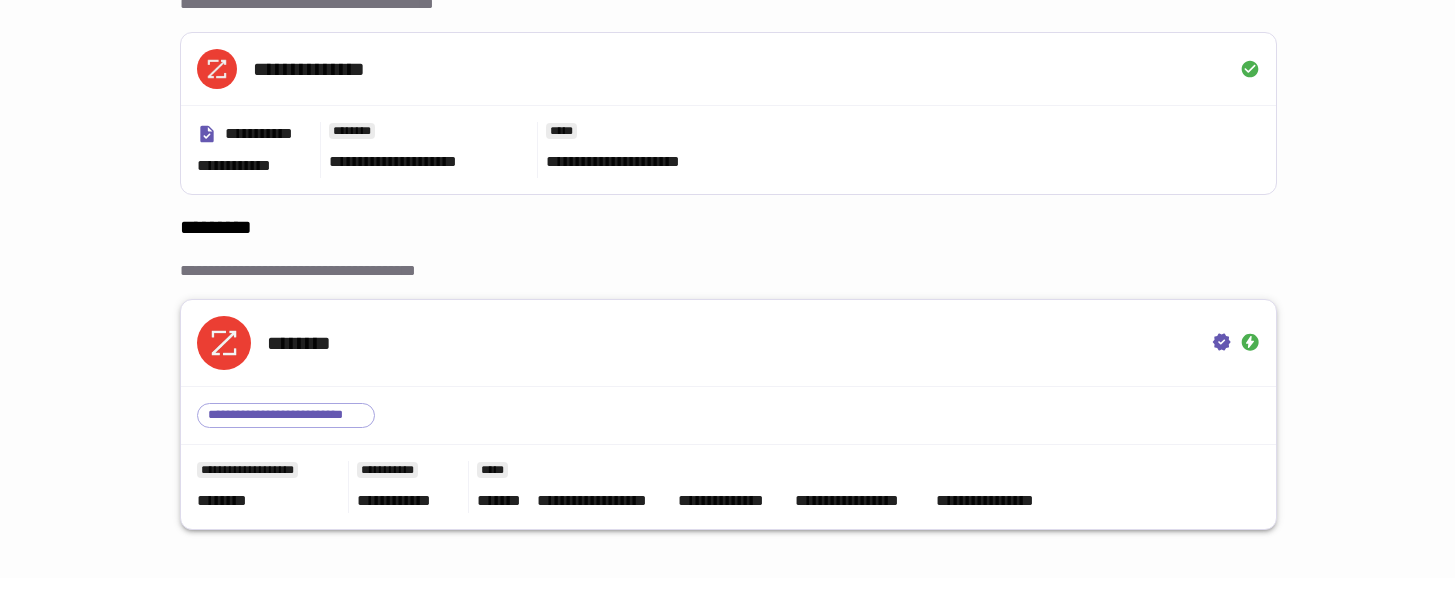 click on "********" at bounding box center (728, 343) 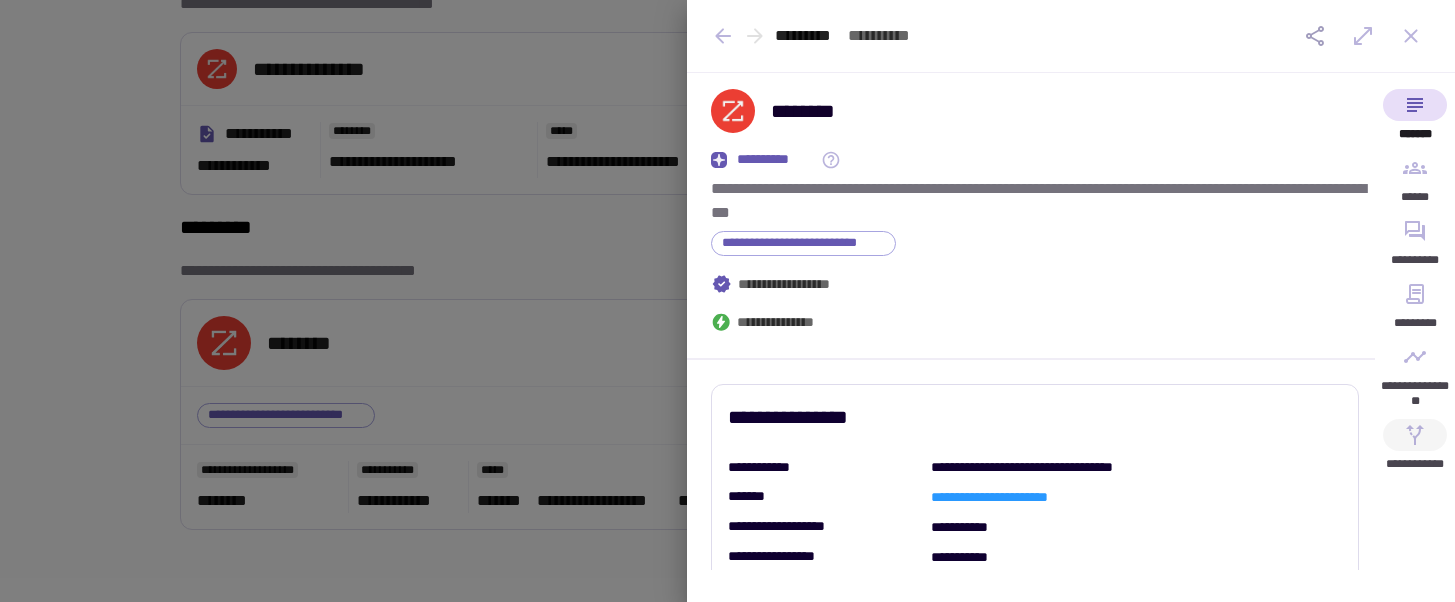 click on "**********" at bounding box center [1415, 450] 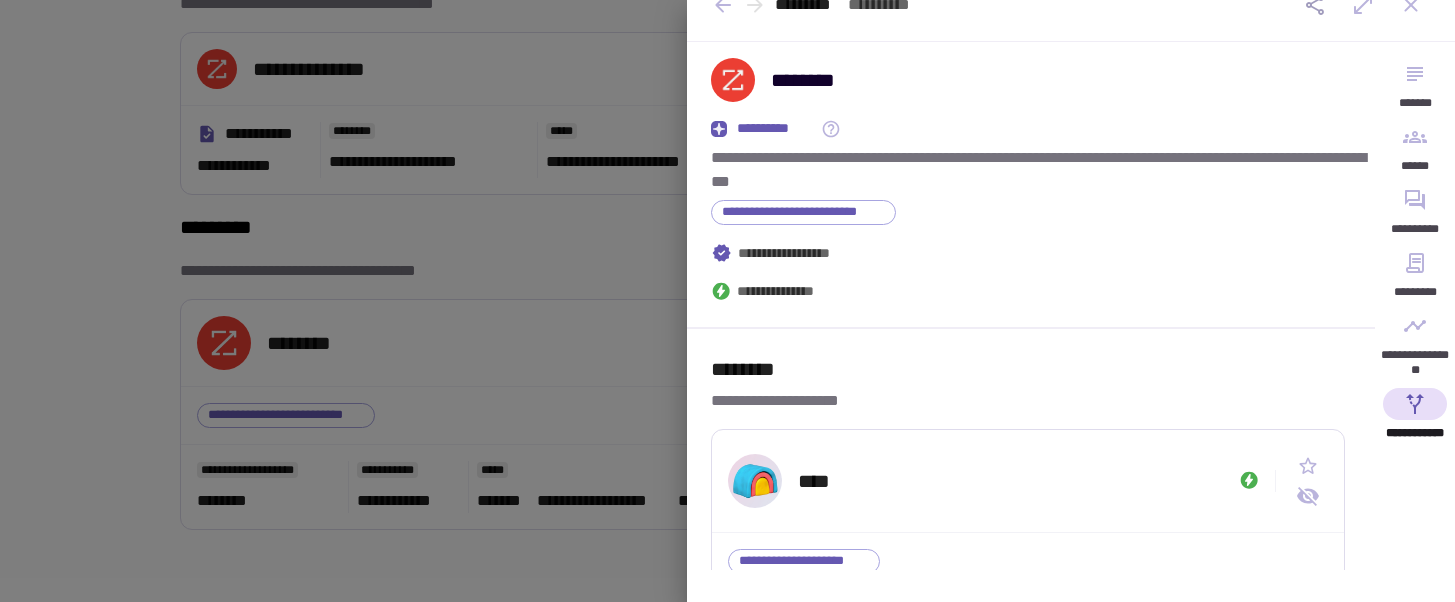 scroll, scrollTop: 0, scrollLeft: 0, axis: both 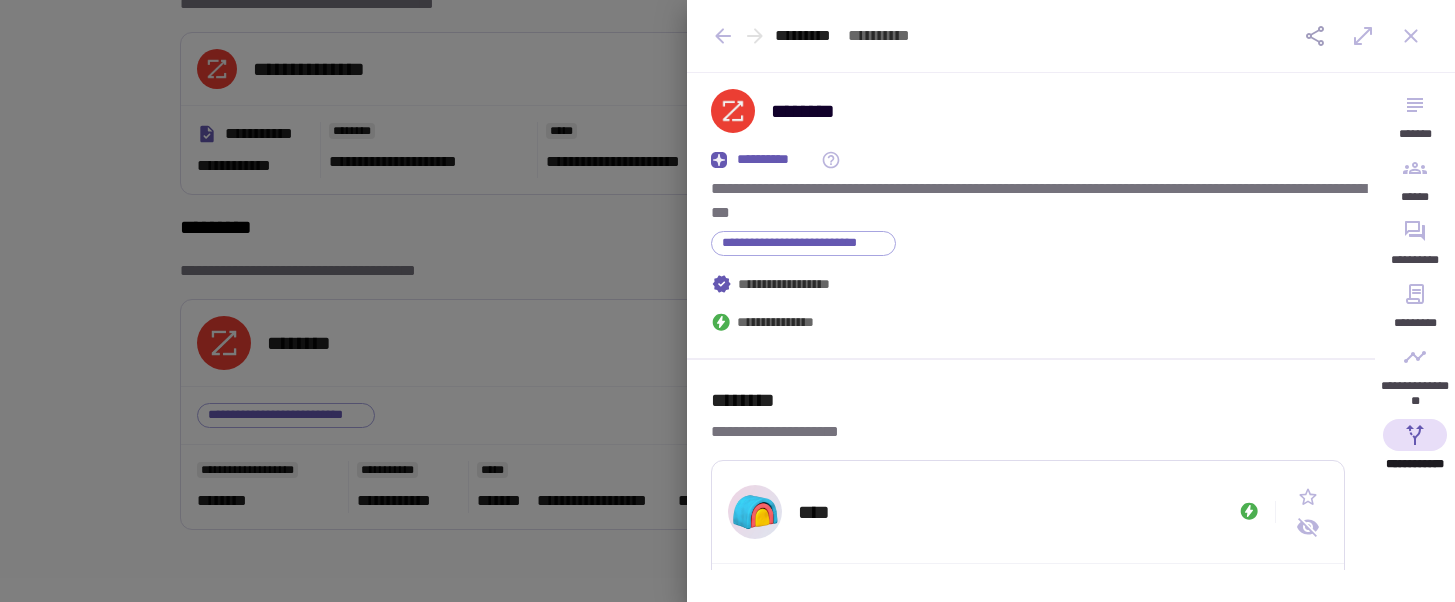 click at bounding box center (727, 301) 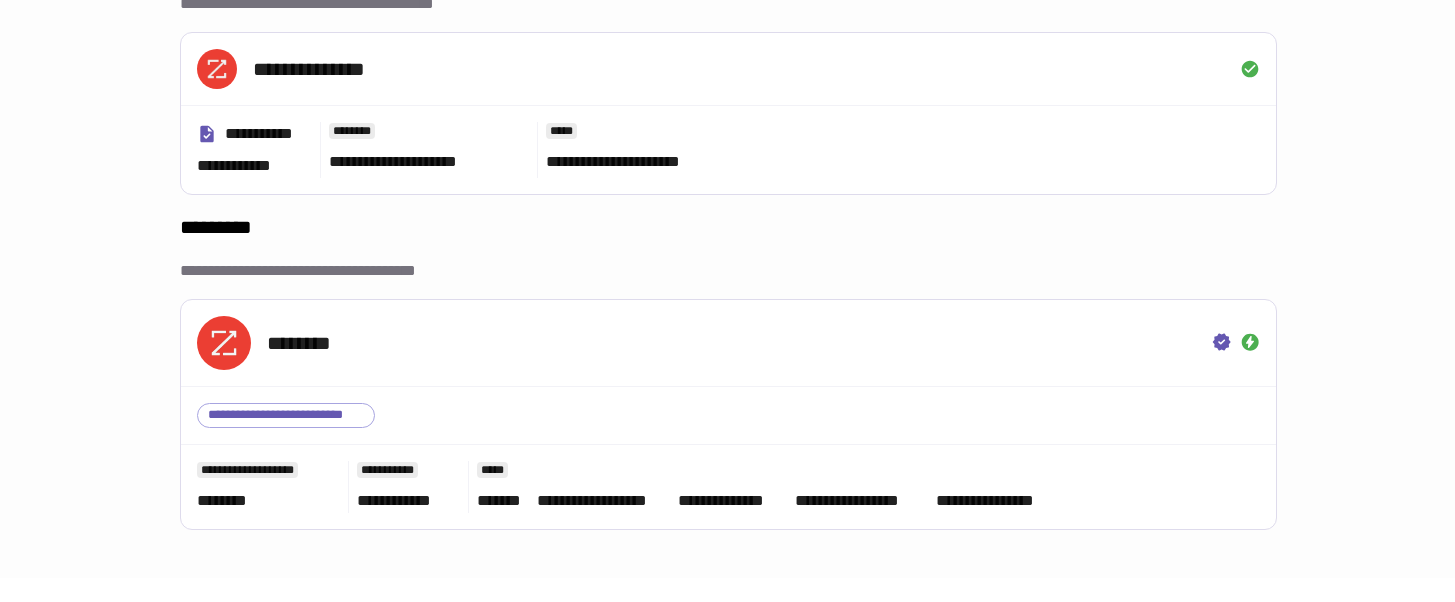 scroll, scrollTop: 0, scrollLeft: 0, axis: both 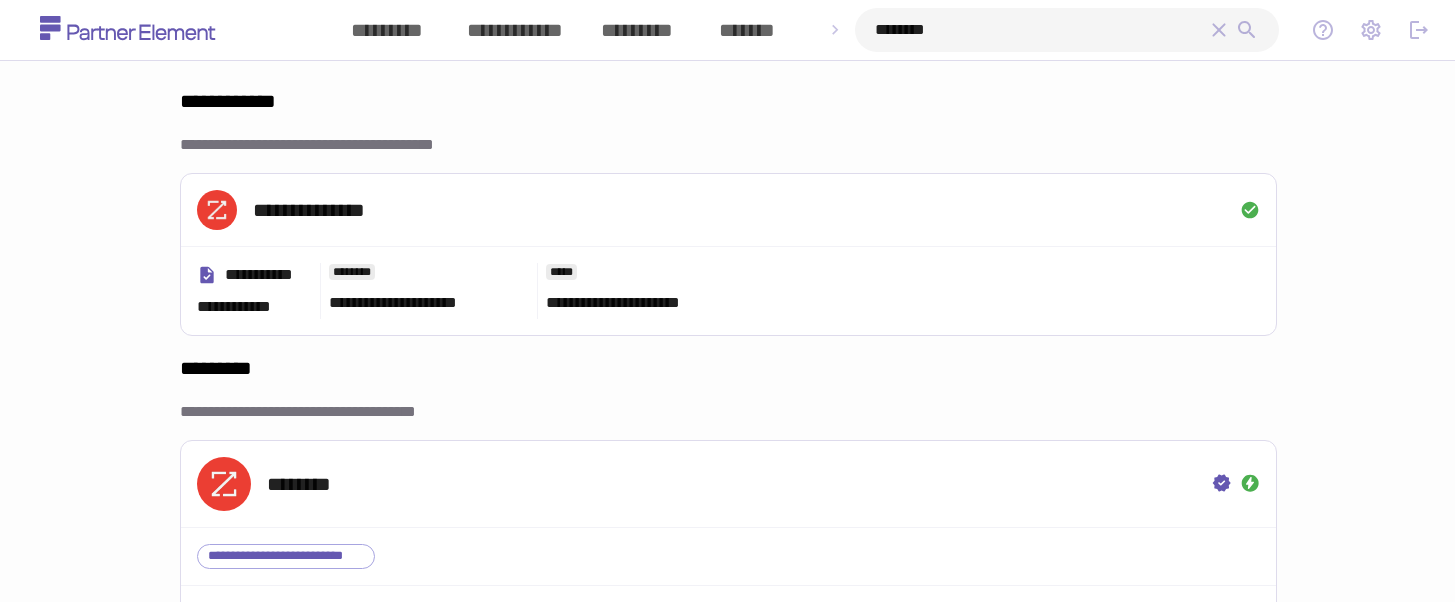 click on "********" at bounding box center [1041, 30] 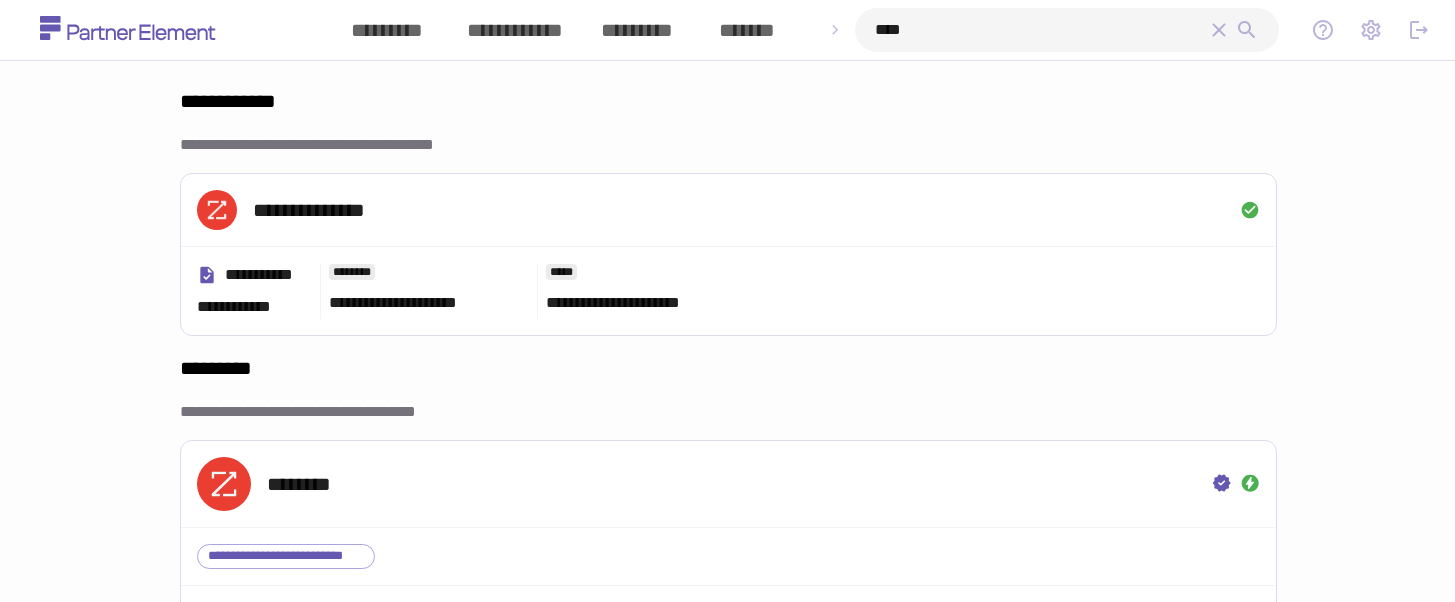 type on "*****" 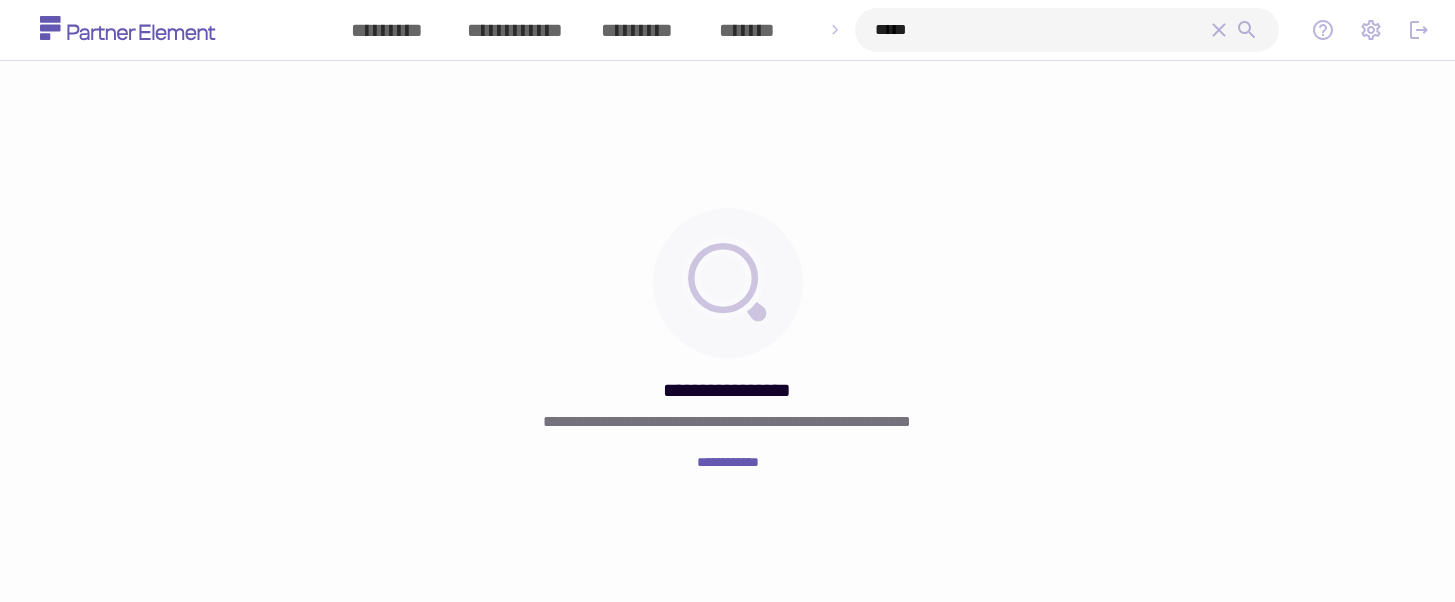 click on "*****" at bounding box center [1041, 30] 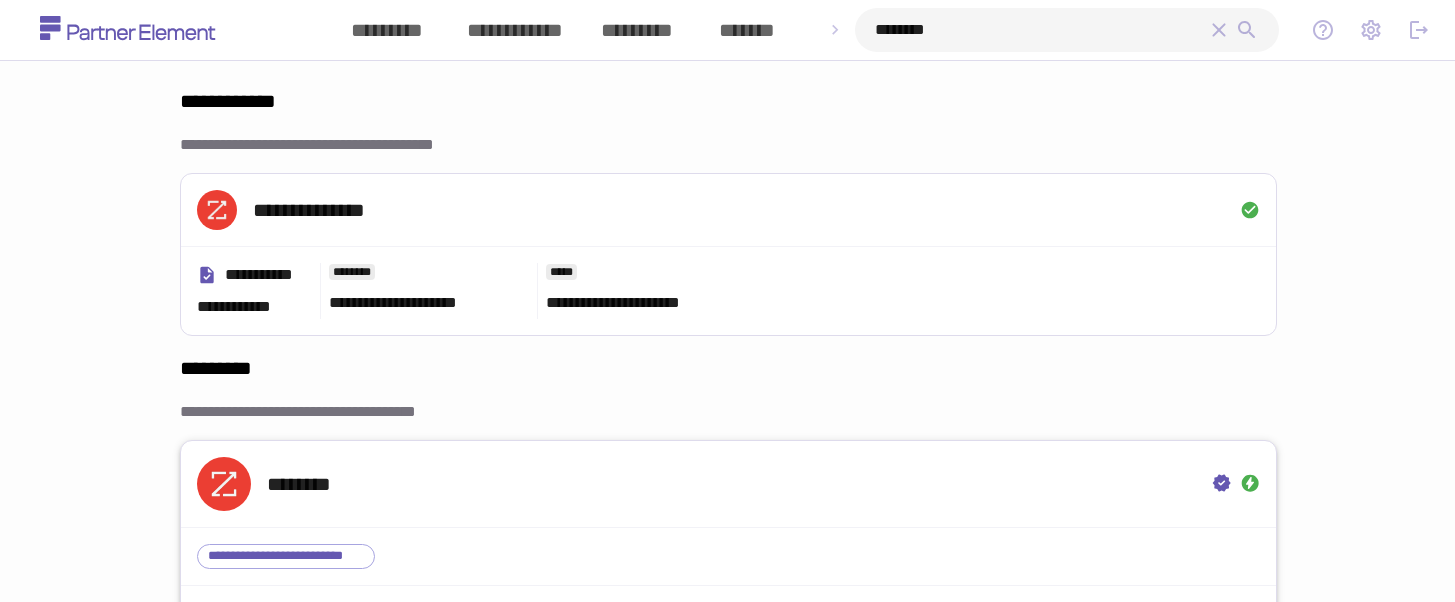 click on "********" at bounding box center [728, 484] 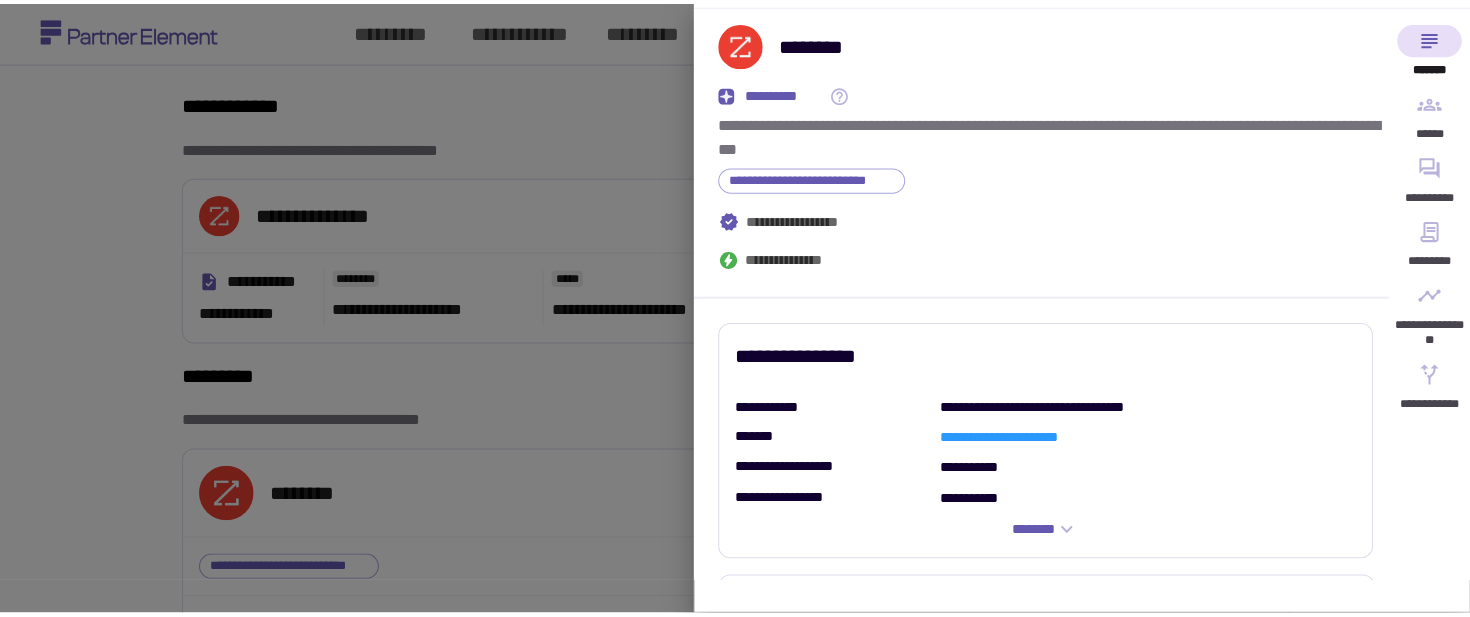 scroll, scrollTop: 0, scrollLeft: 0, axis: both 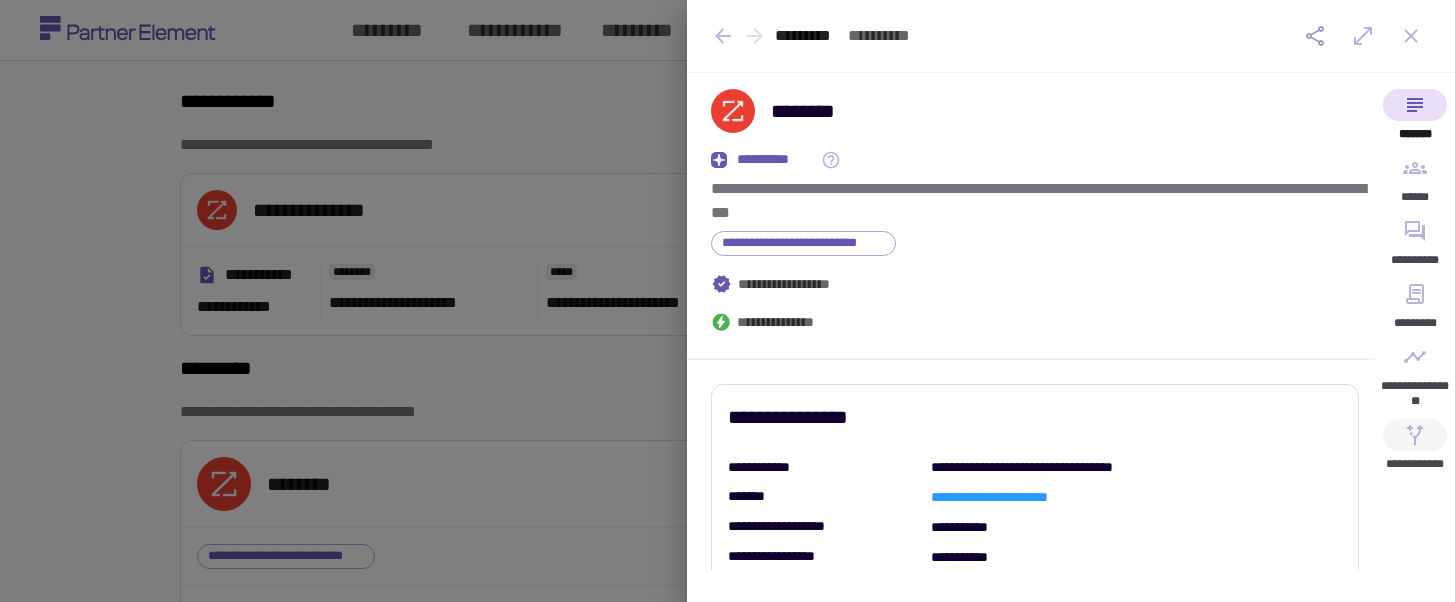 click on "**********" at bounding box center [1415, 450] 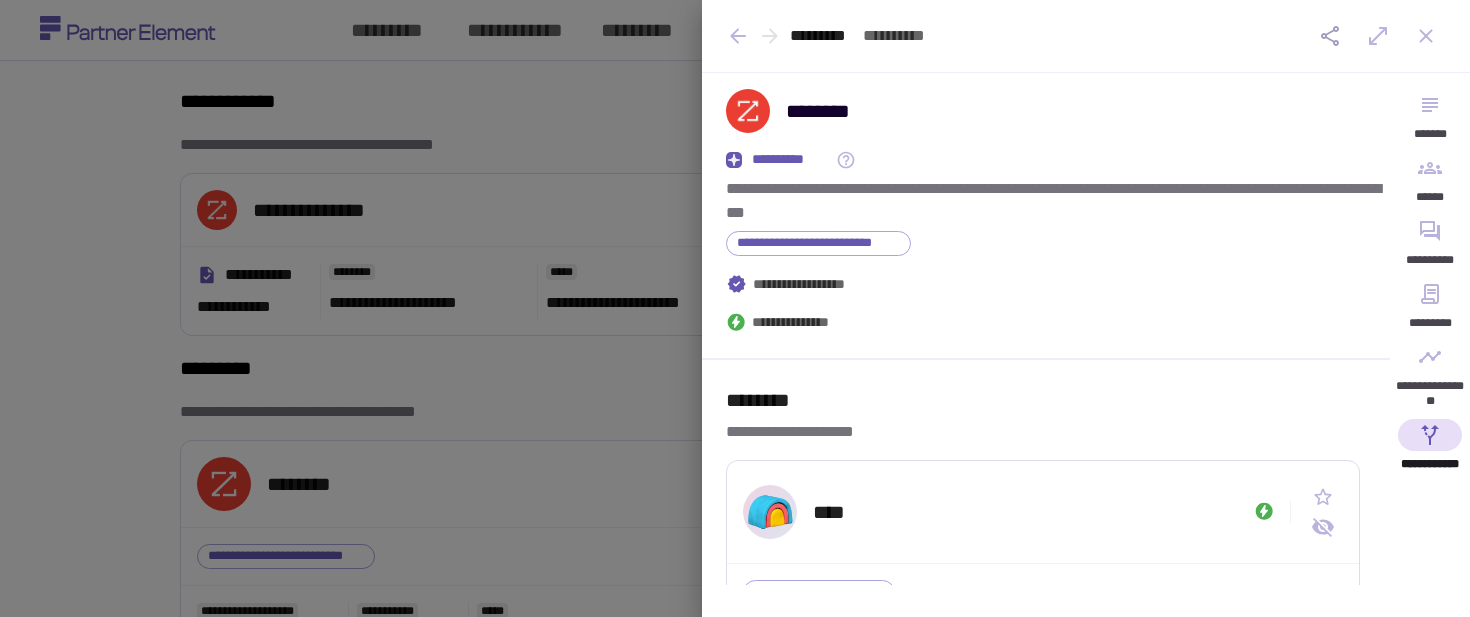 click at bounding box center (735, 308) 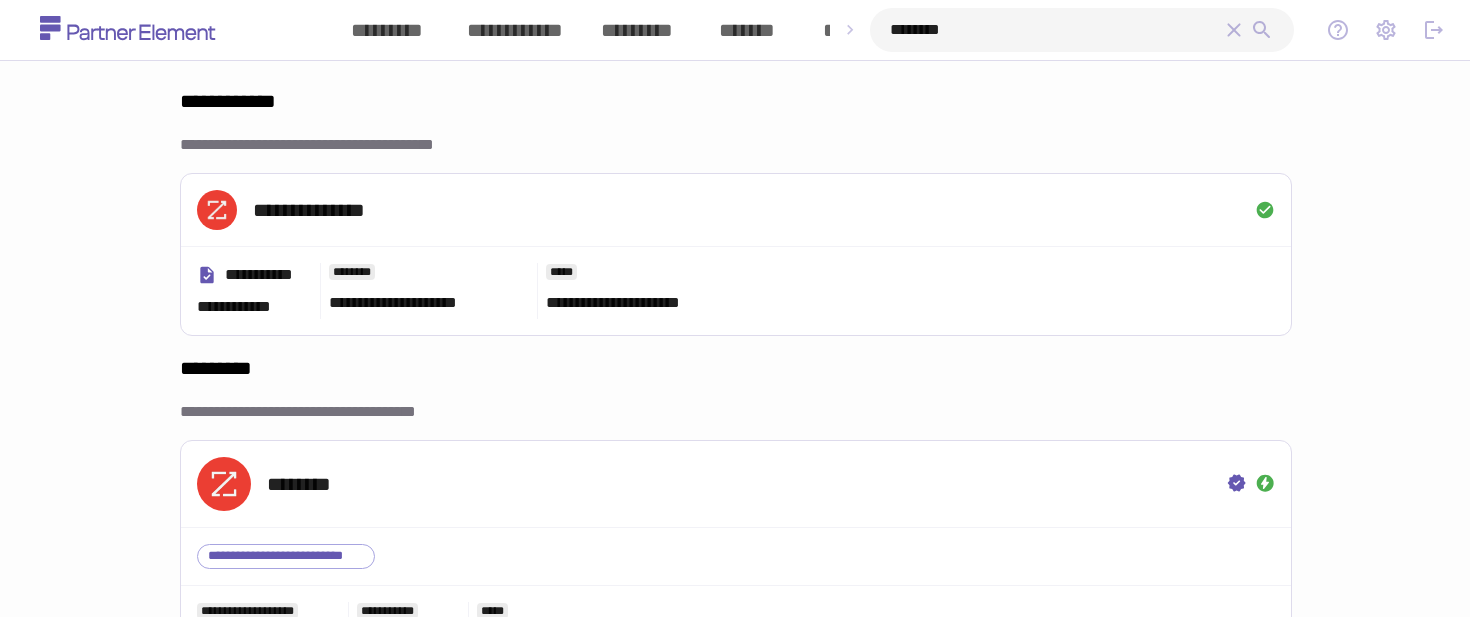 click on "********" at bounding box center (1056, 30) 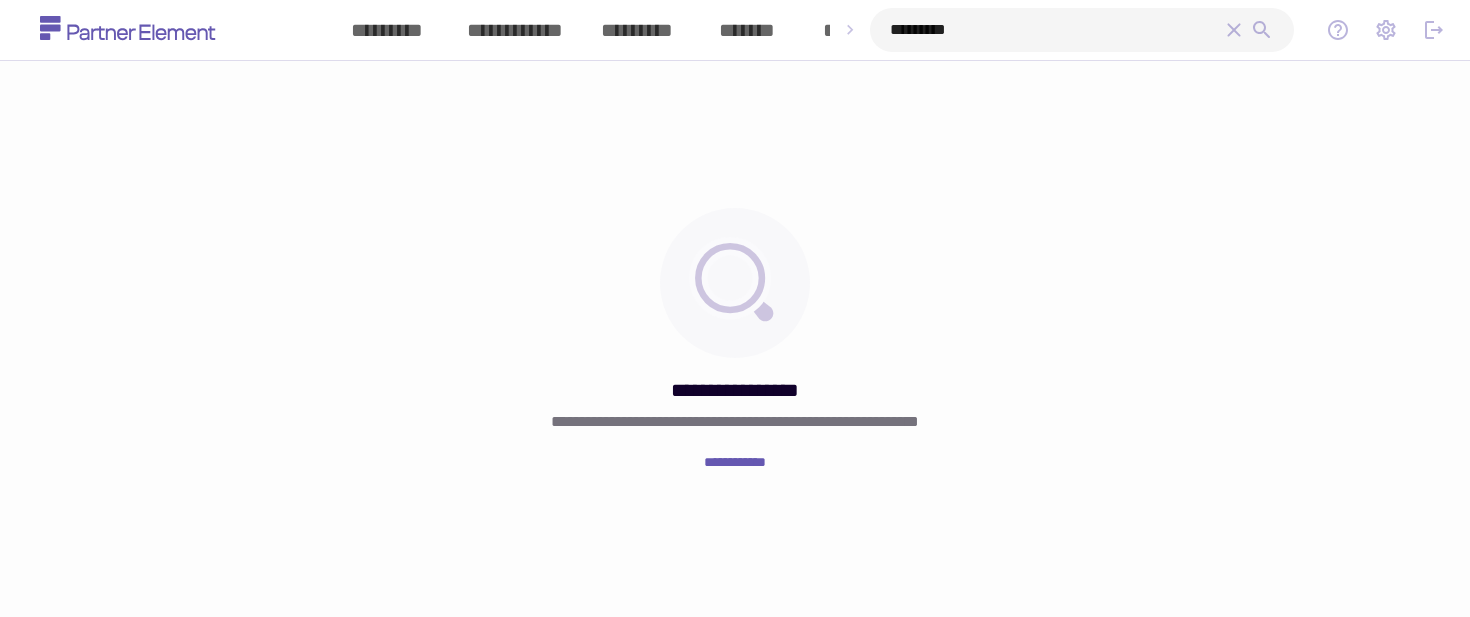 type on "*********" 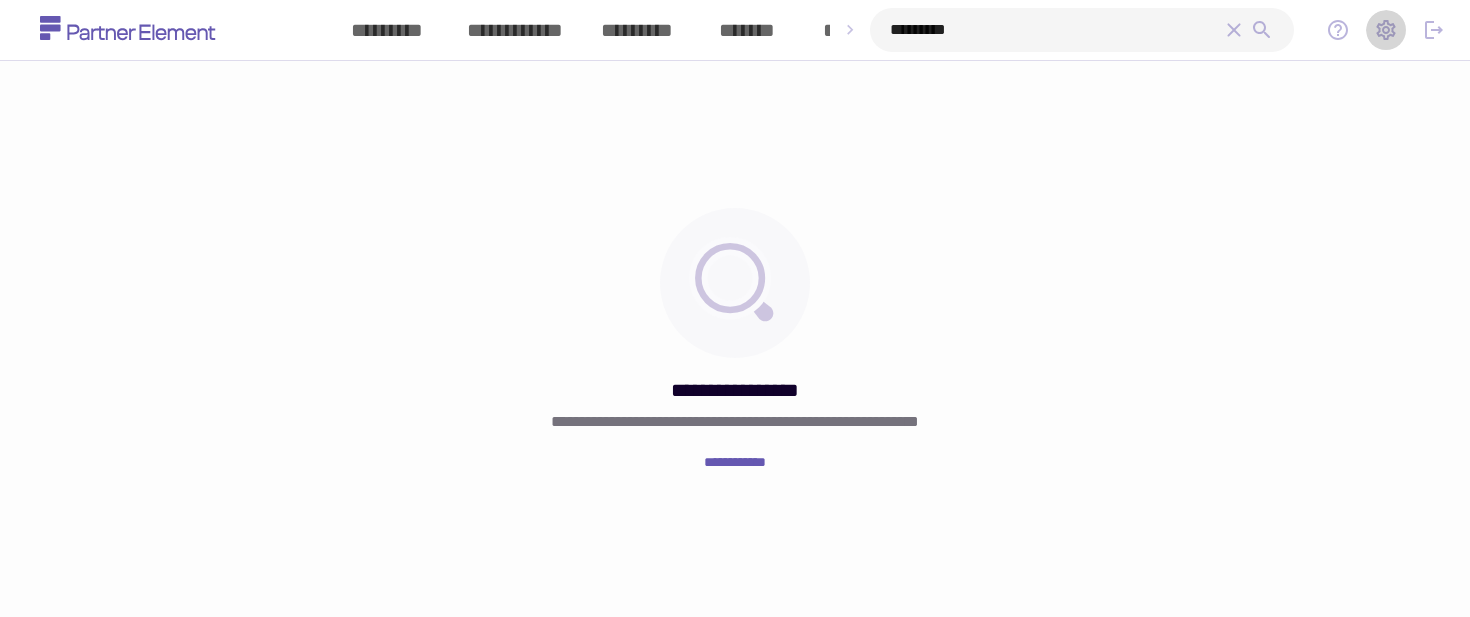 click 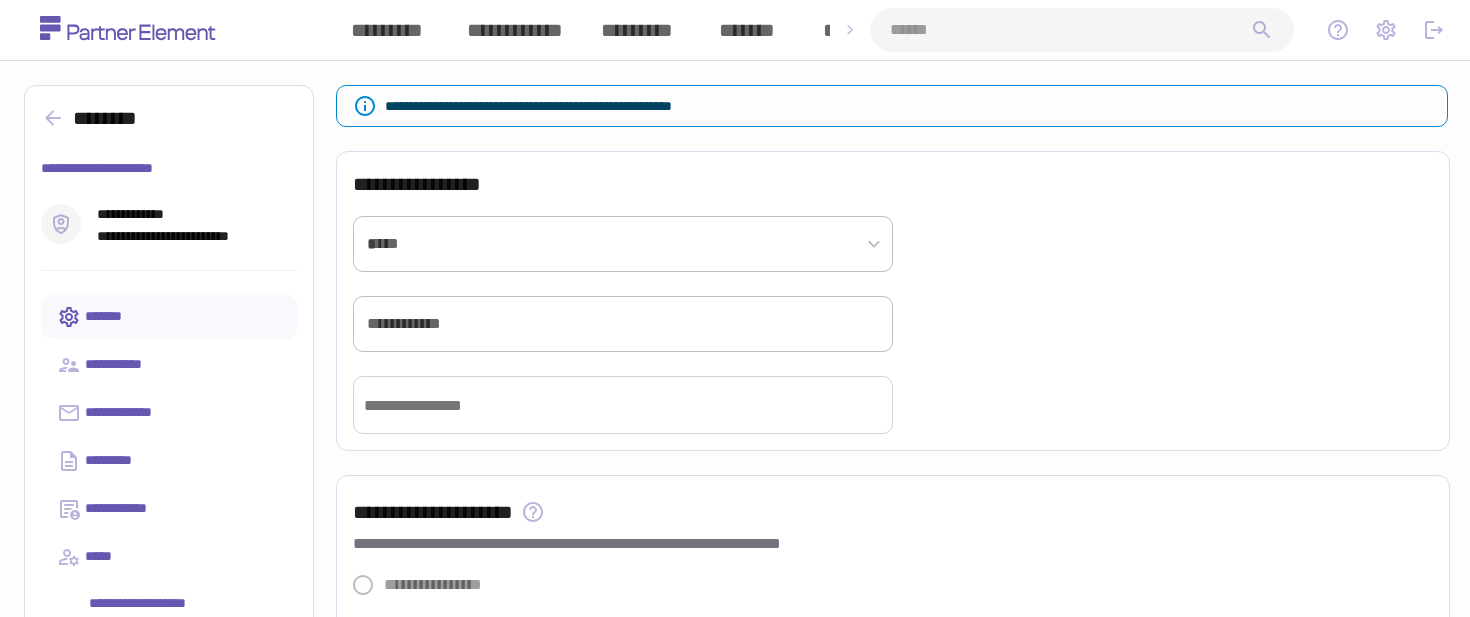 type on "**********" 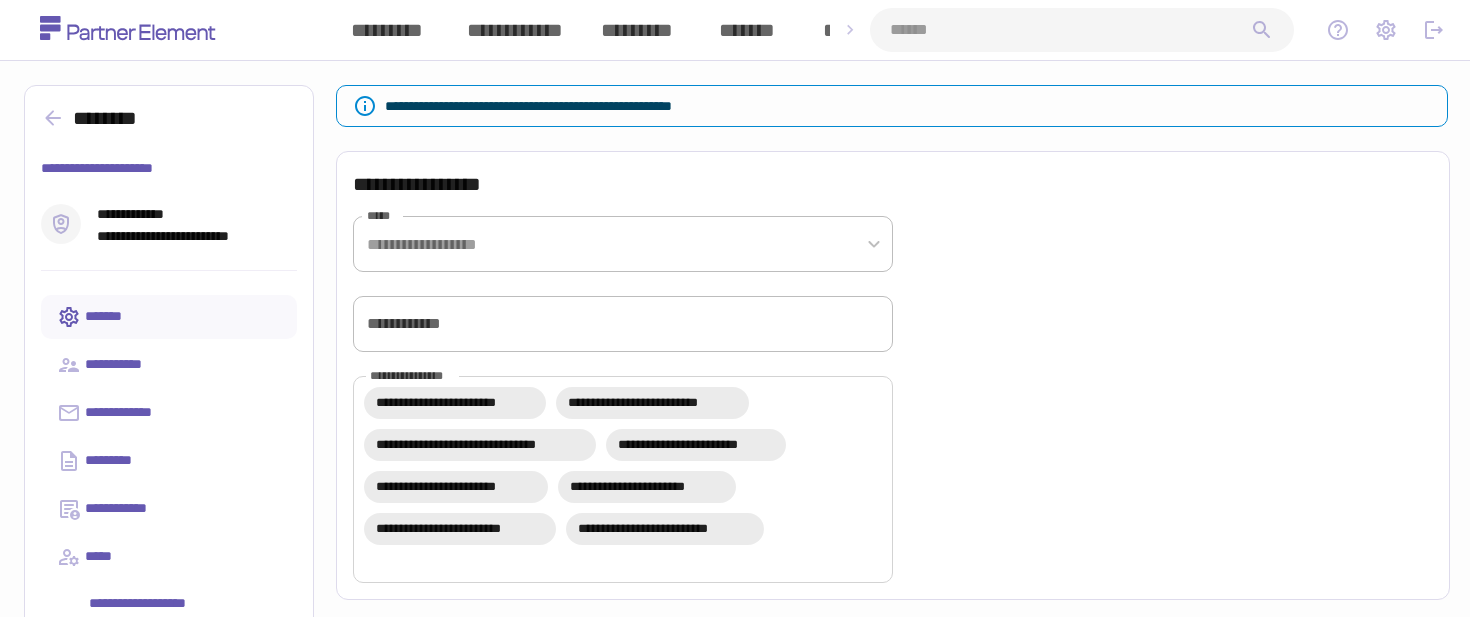 type 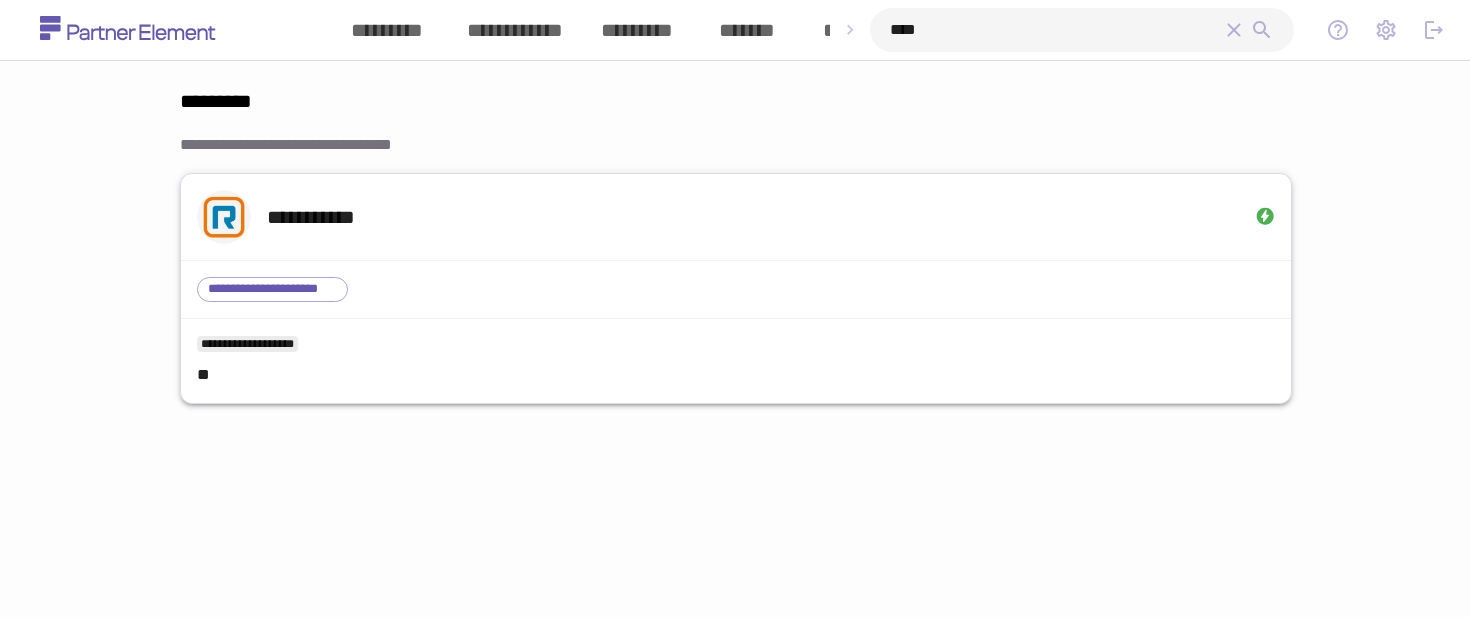 click on "**********" at bounding box center [736, 290] 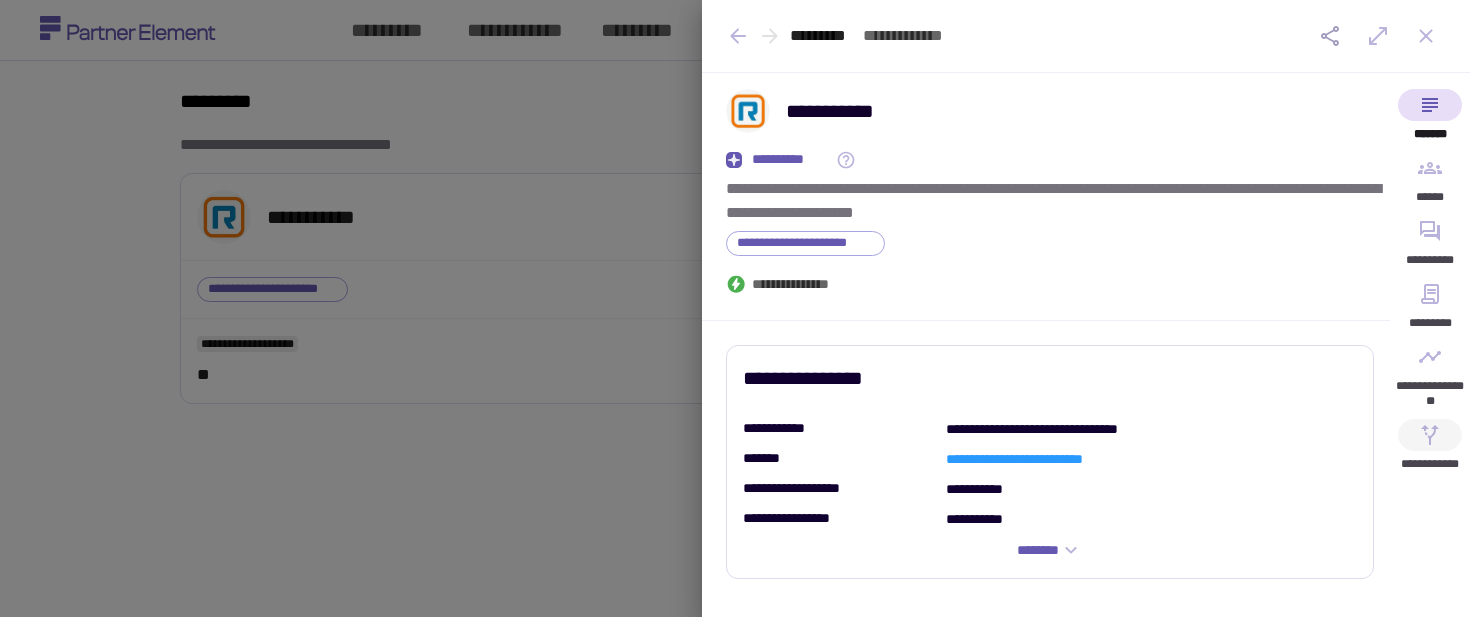 click 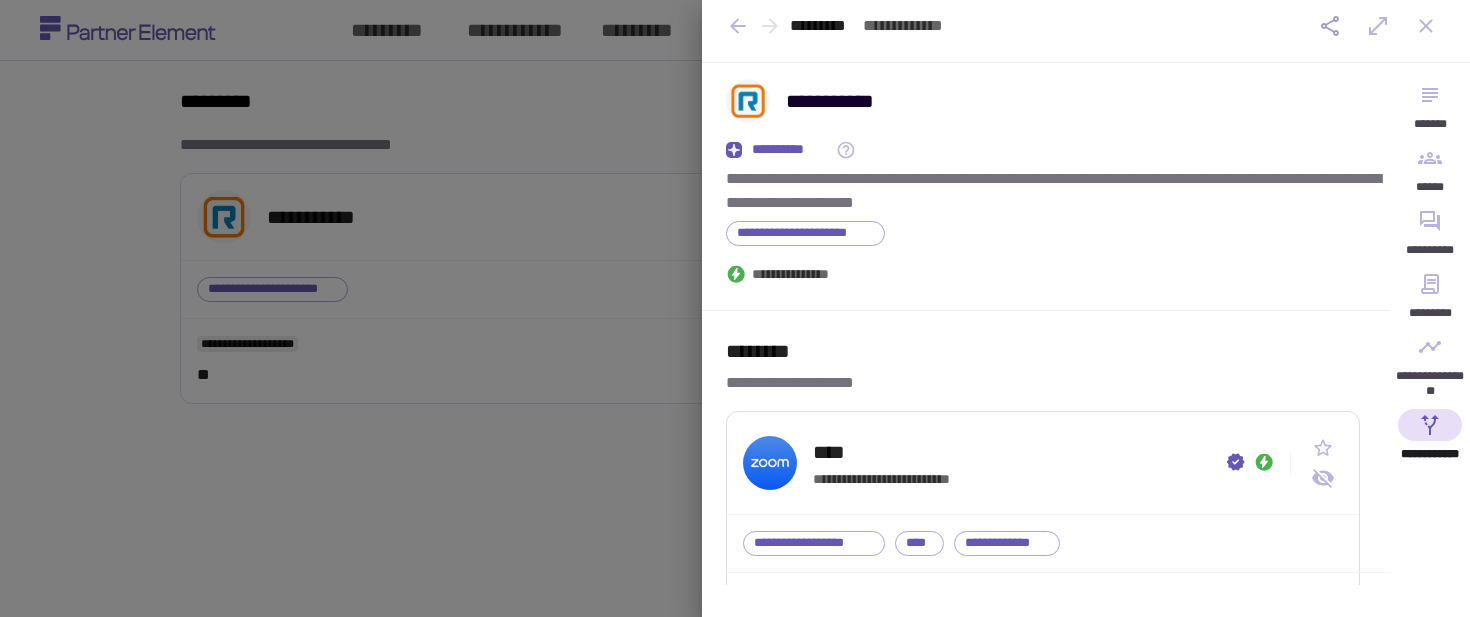 scroll, scrollTop: 0, scrollLeft: 0, axis: both 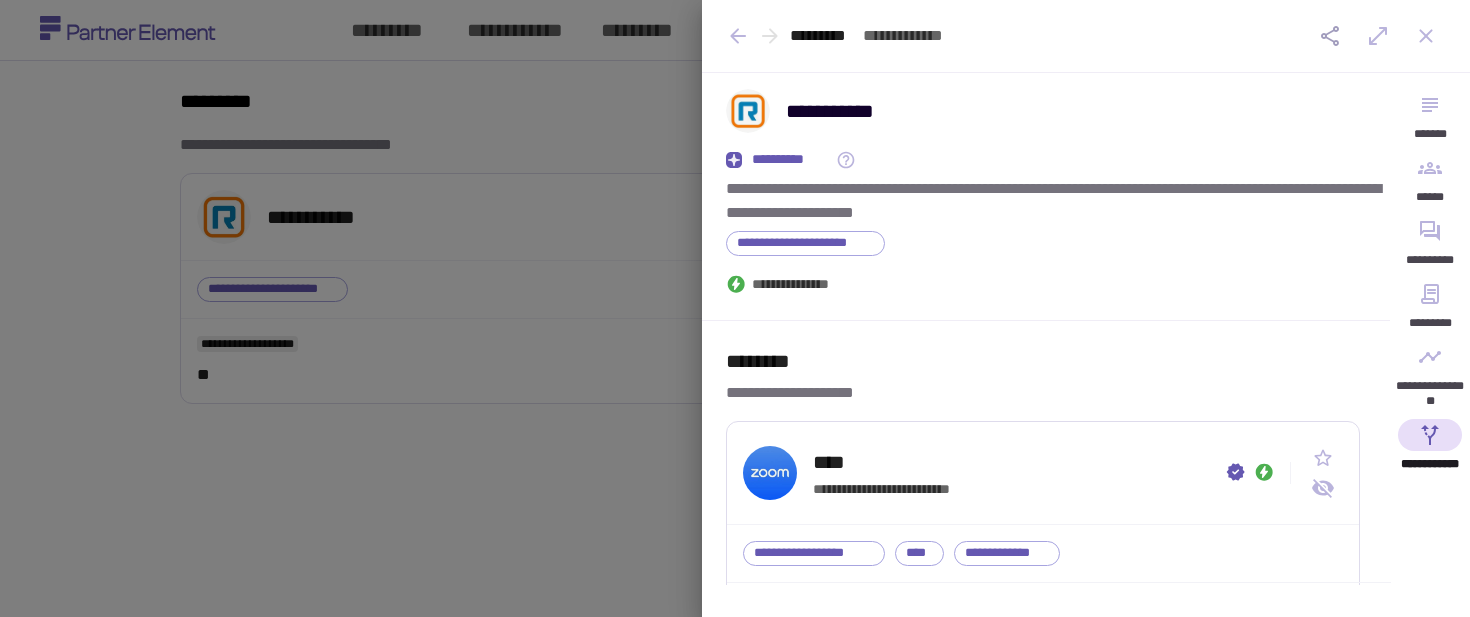click at bounding box center (735, 308) 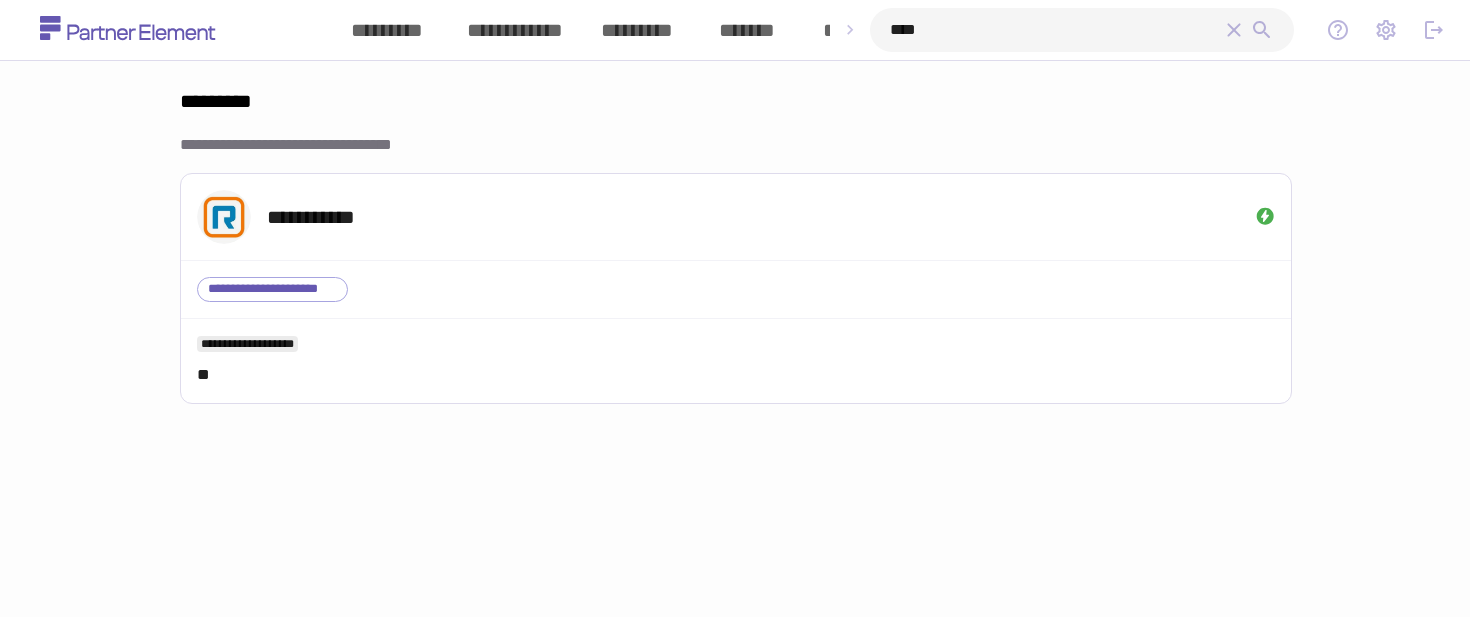click on "****" at bounding box center (1056, 30) 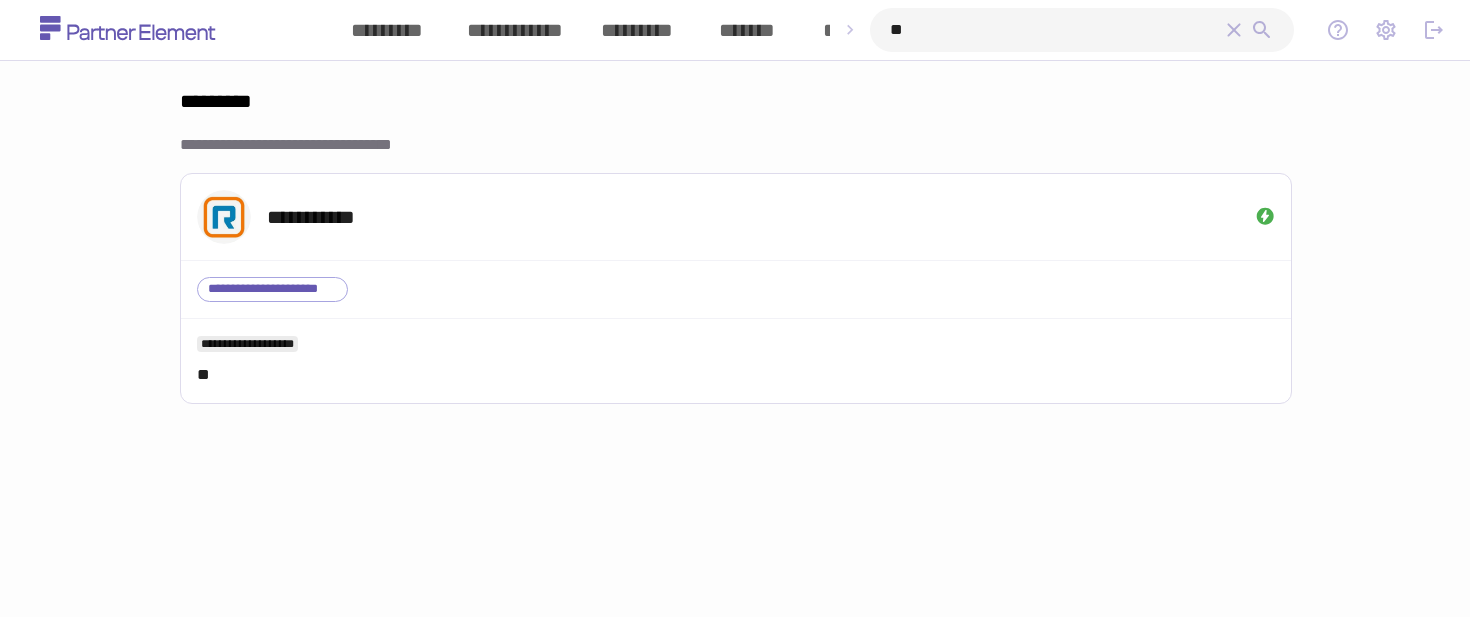 type on "*" 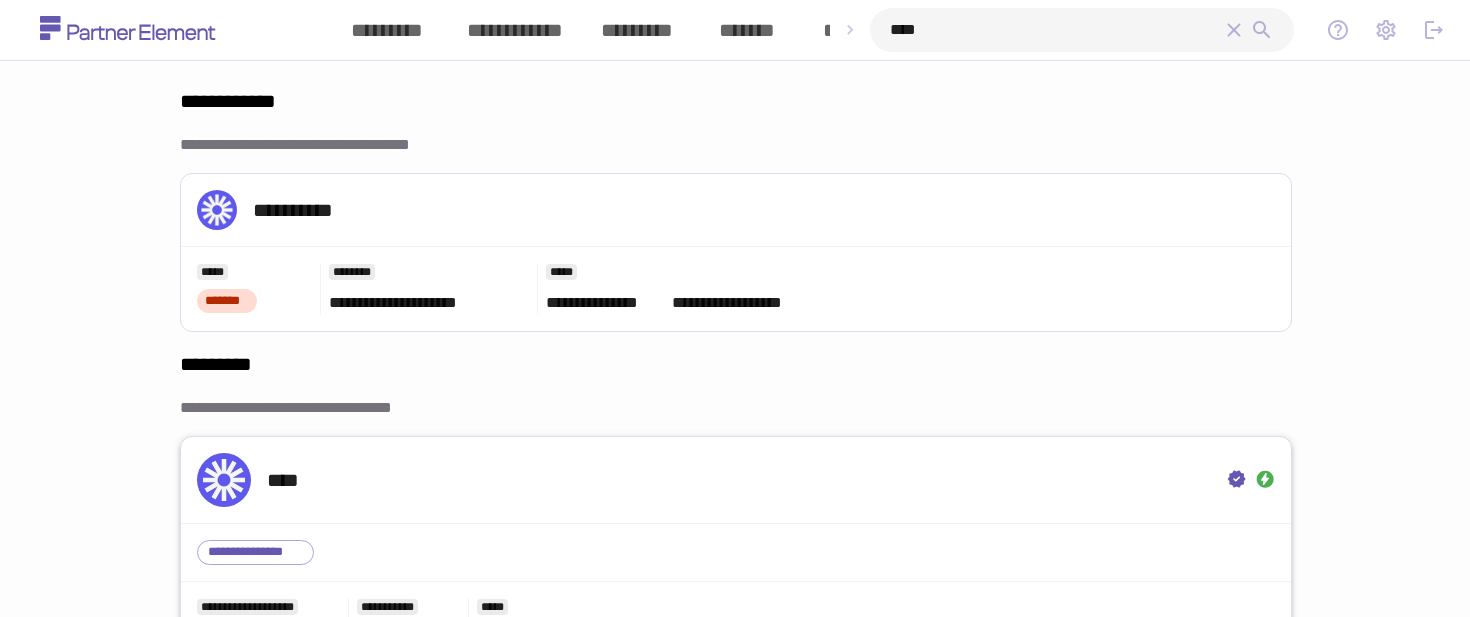 click on "****" at bounding box center (736, 480) 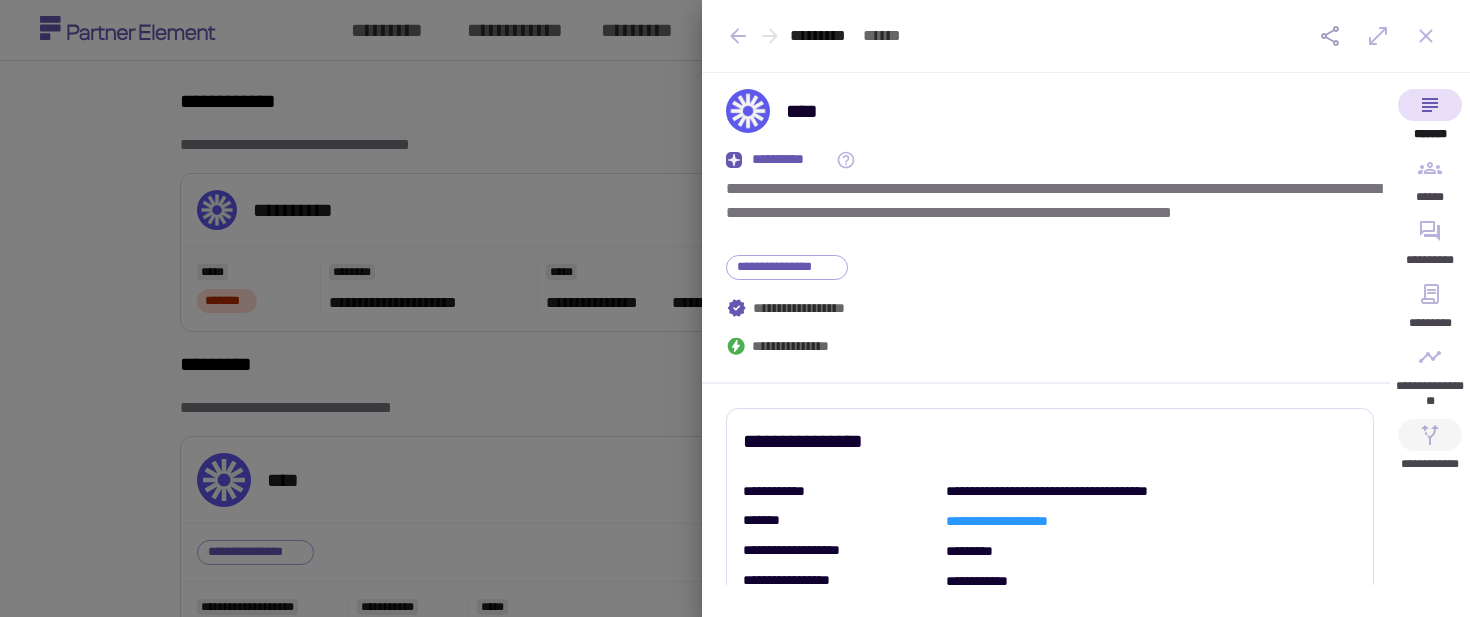 click on "**********" at bounding box center (1430, 450) 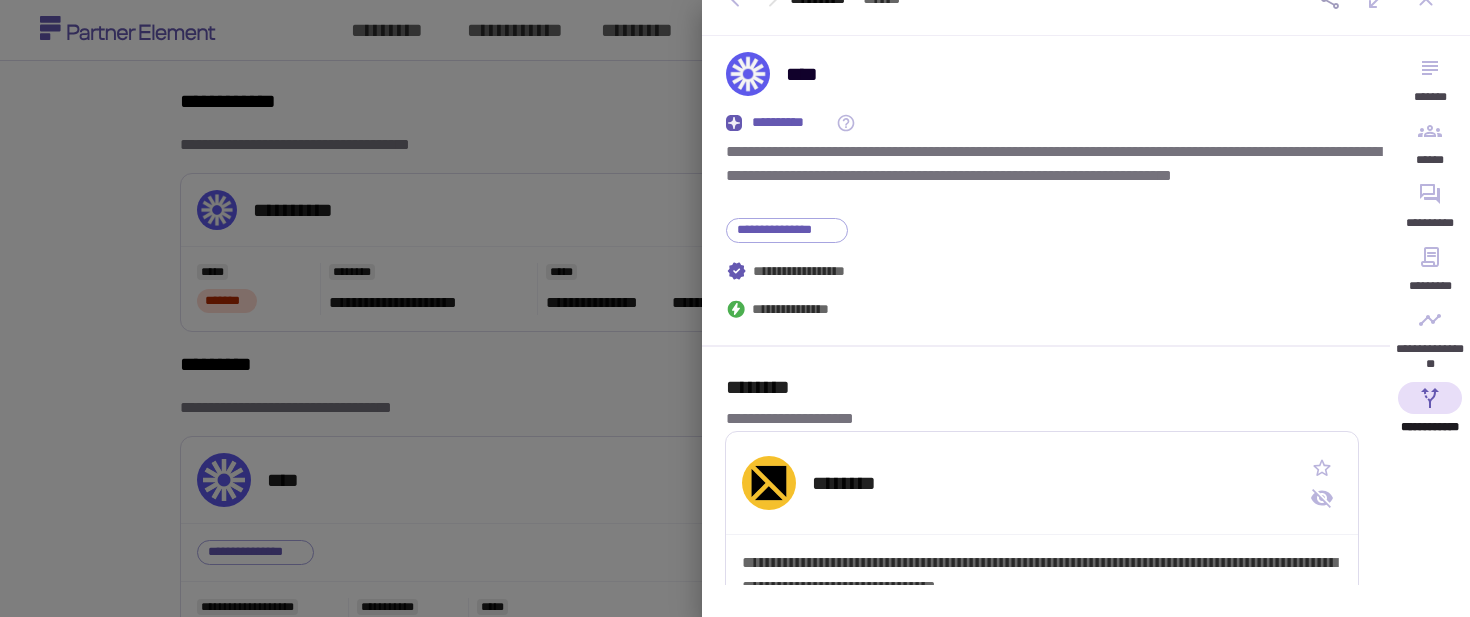 scroll, scrollTop: 38, scrollLeft: 0, axis: vertical 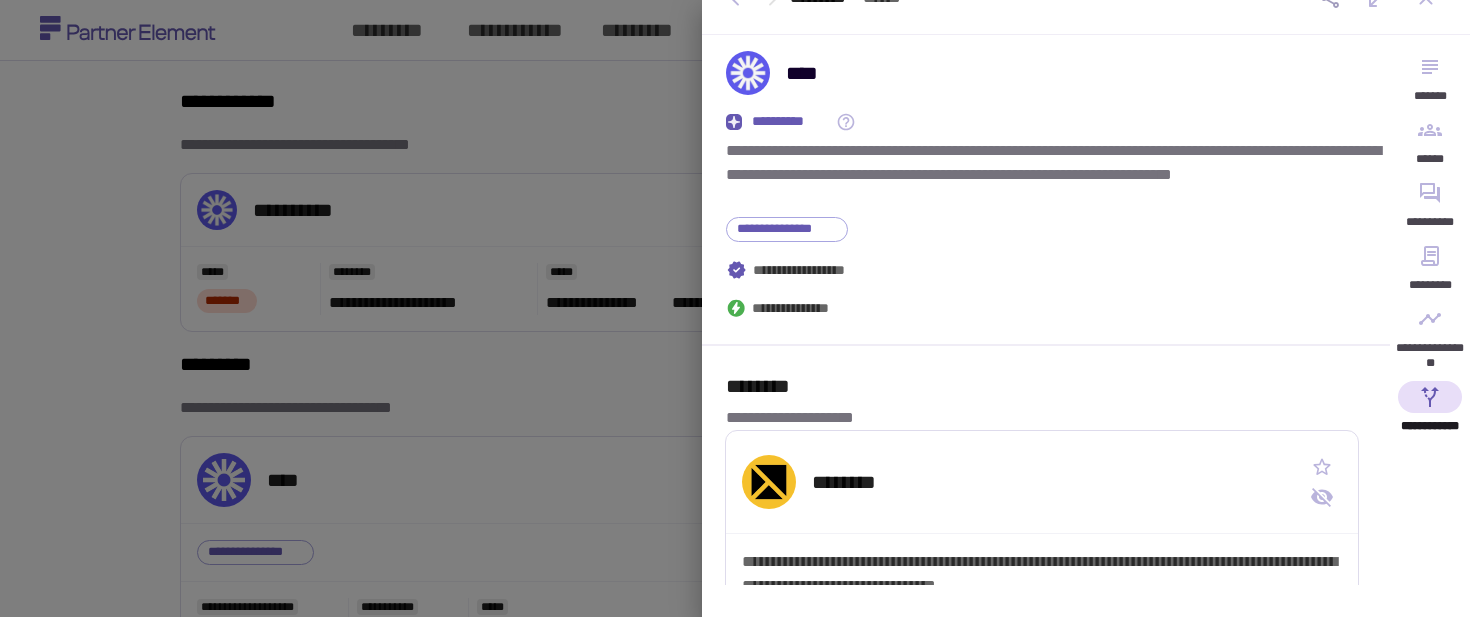 click at bounding box center [735, 308] 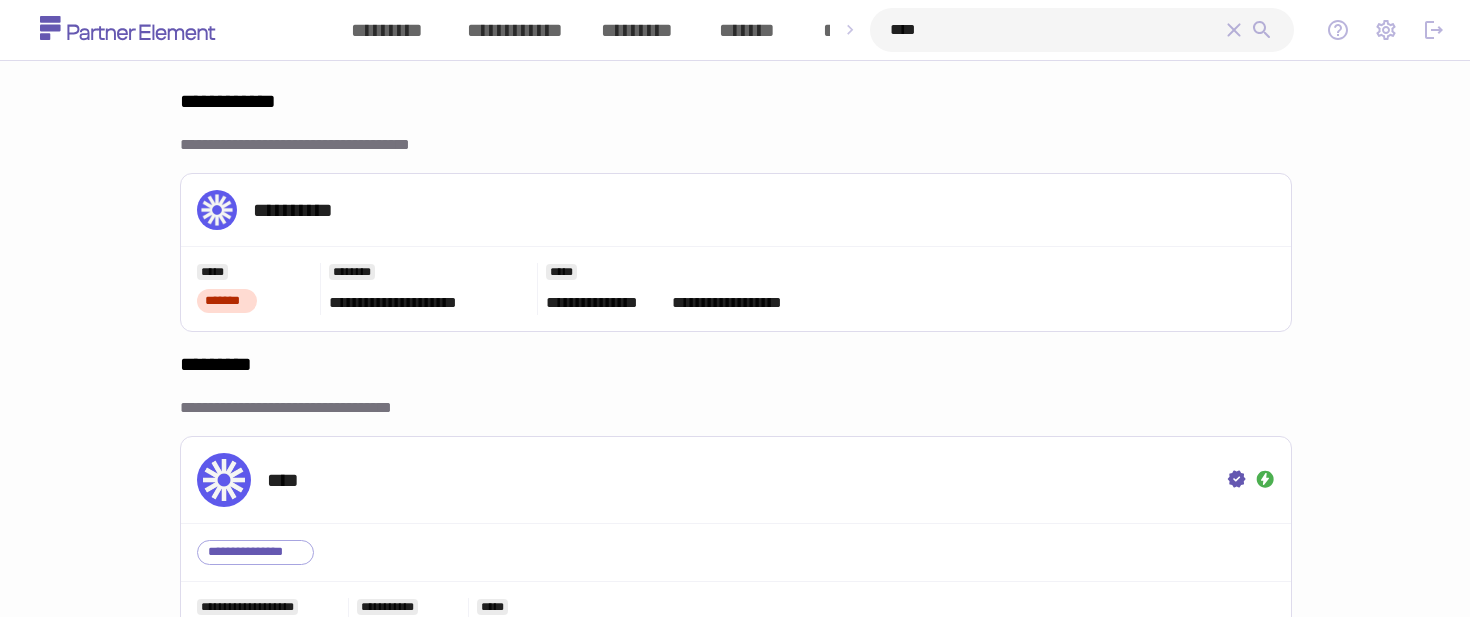 click on "****" at bounding box center (1056, 30) 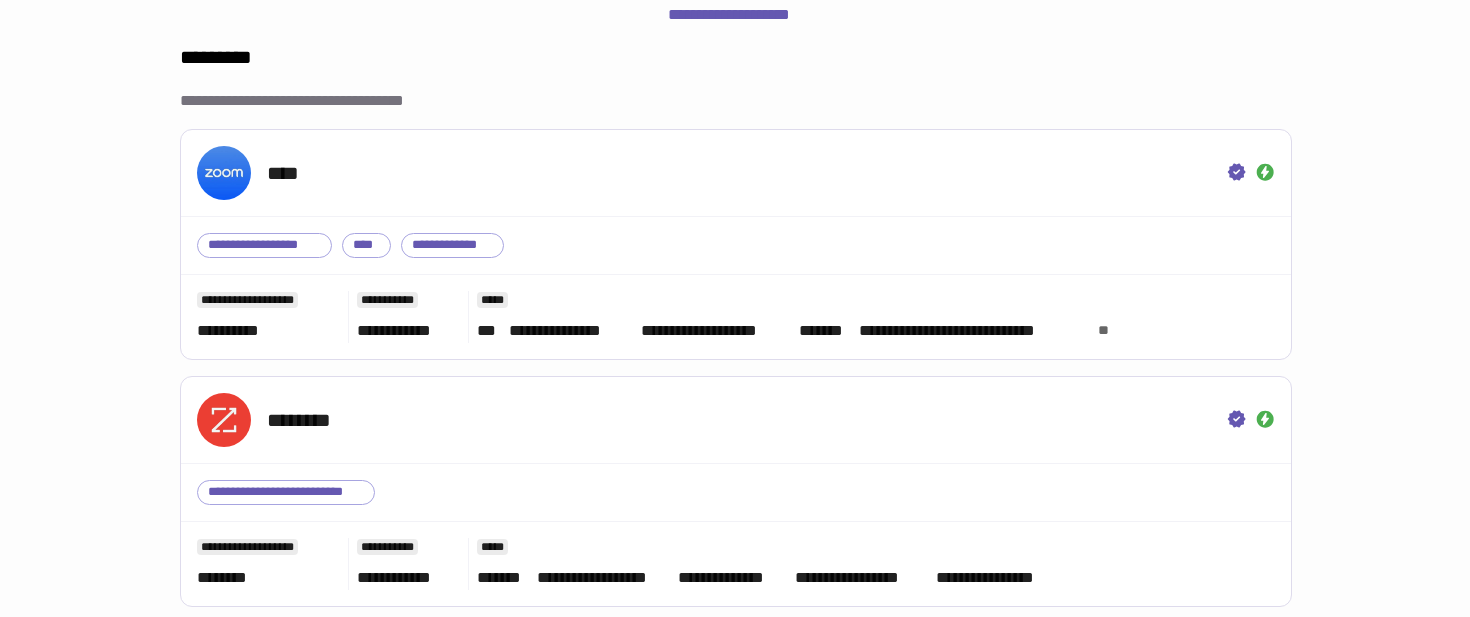 scroll, scrollTop: 698, scrollLeft: 0, axis: vertical 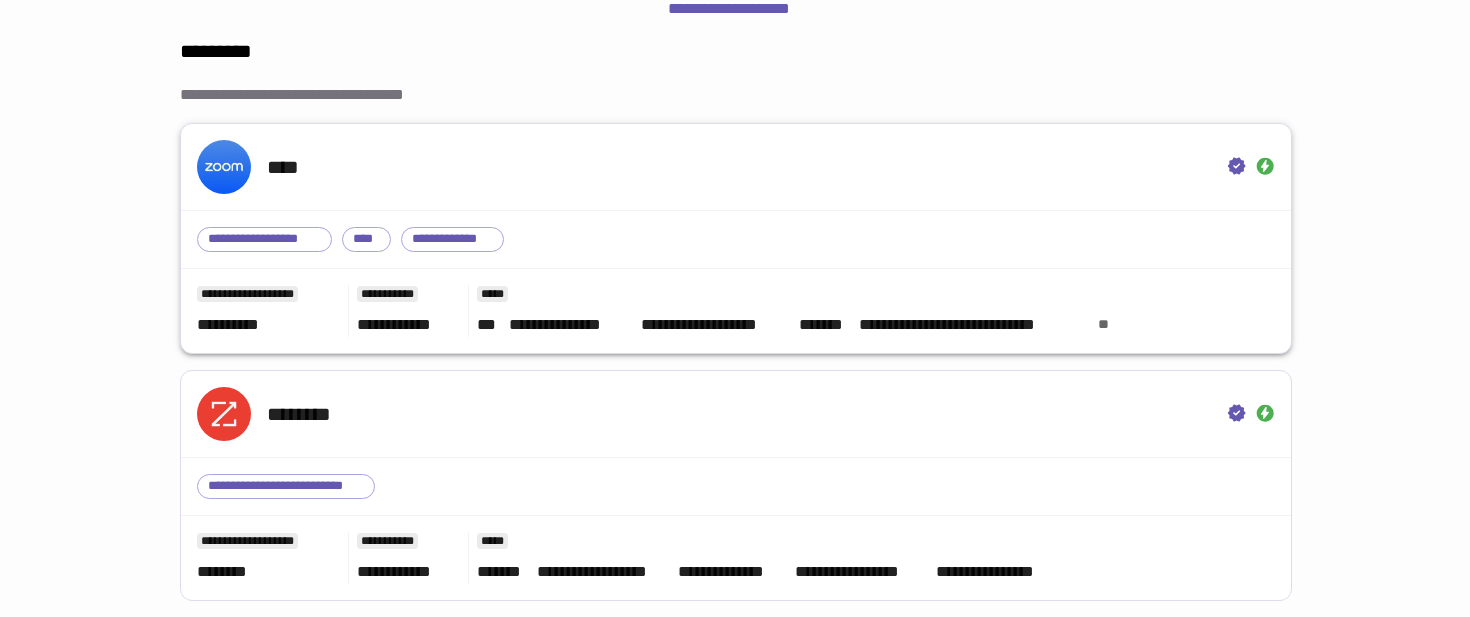 type on "****" 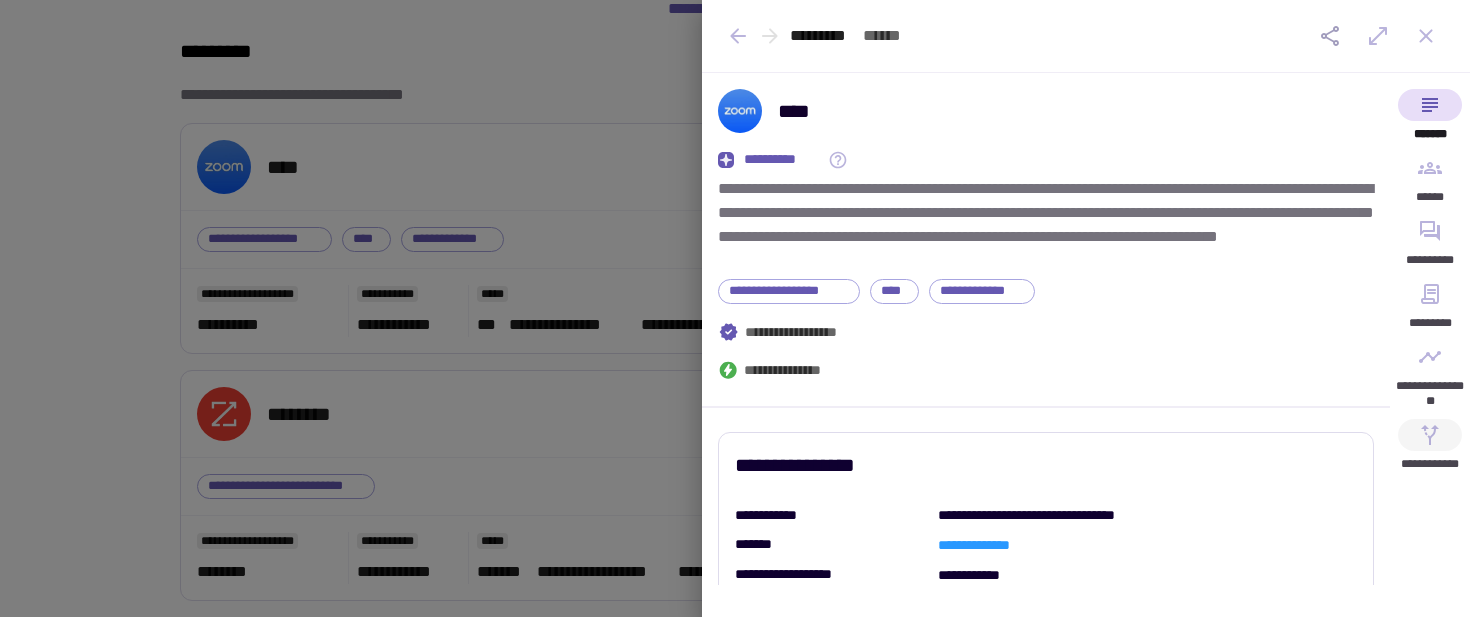 click 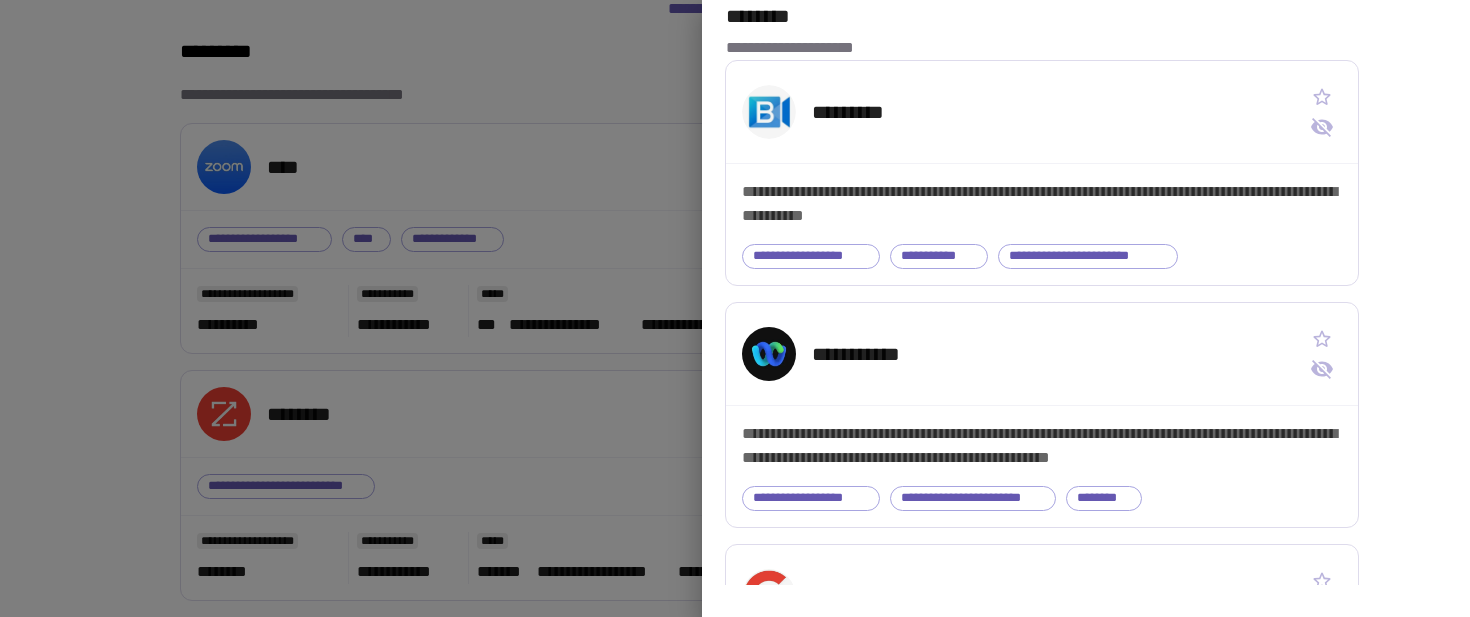scroll, scrollTop: 1018, scrollLeft: 0, axis: vertical 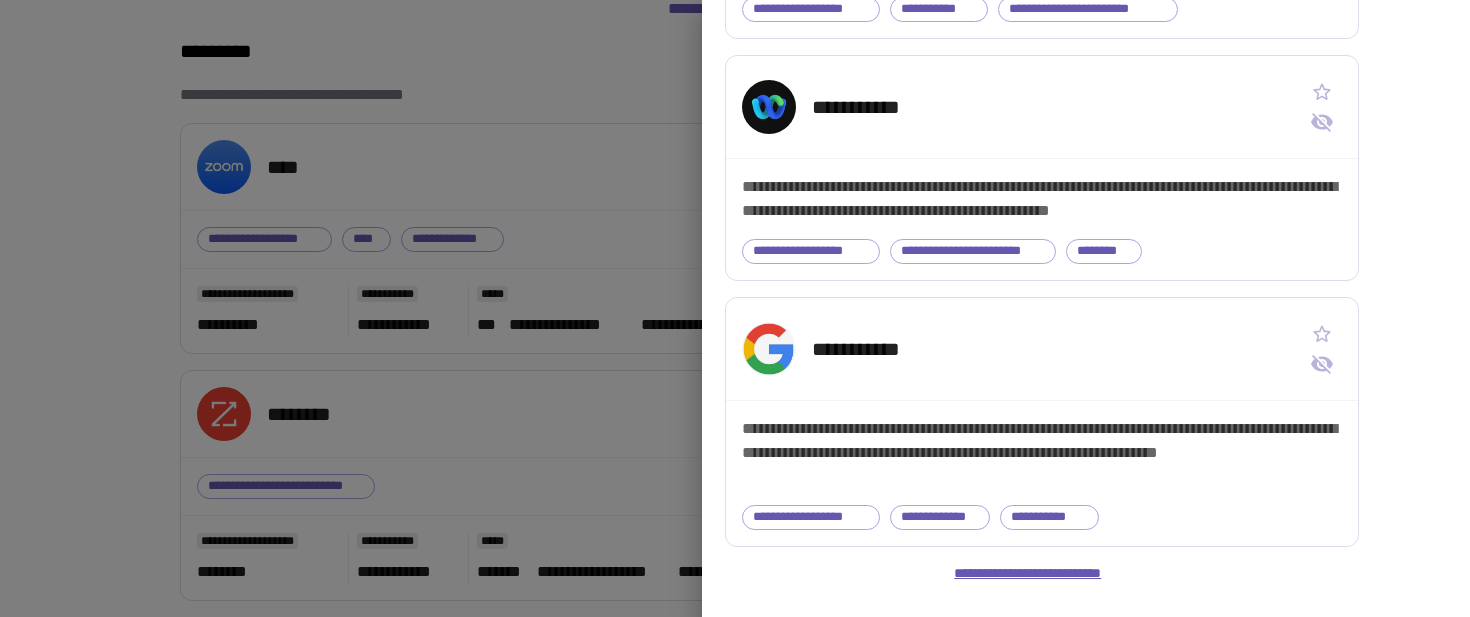 click on "**********" at bounding box center (1042, 574) 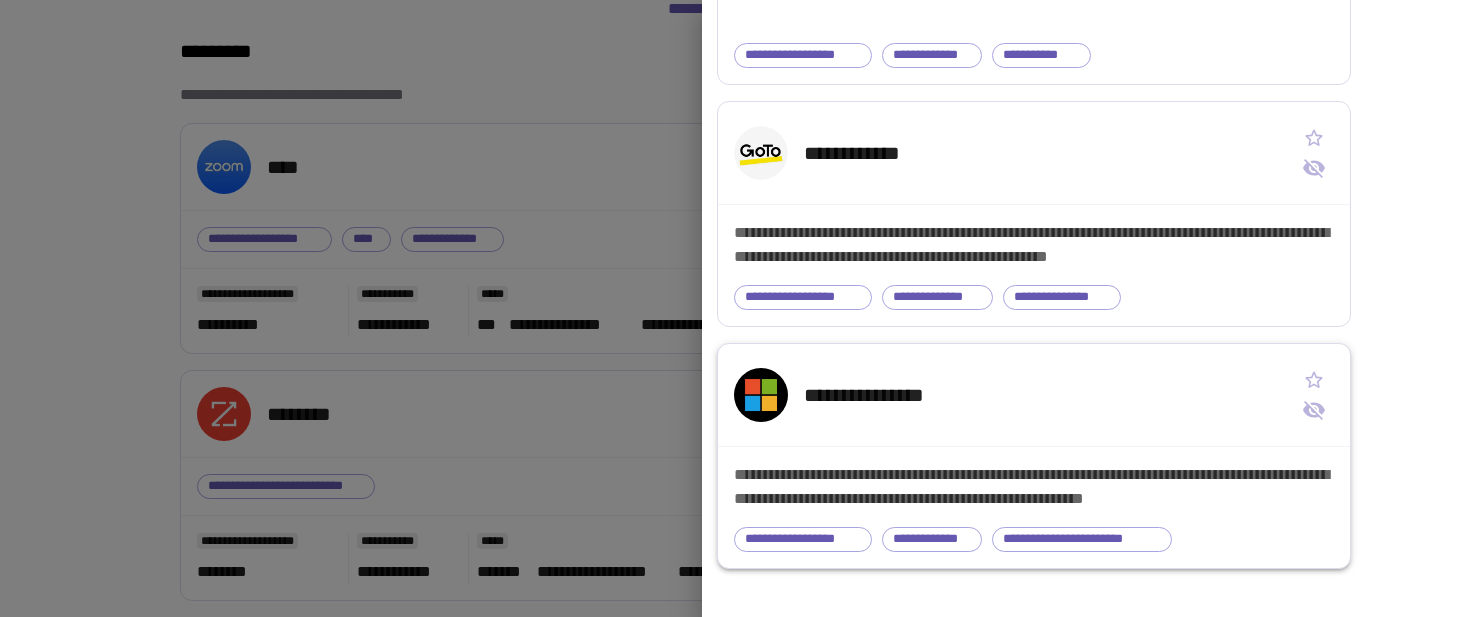 scroll, scrollTop: 0, scrollLeft: 0, axis: both 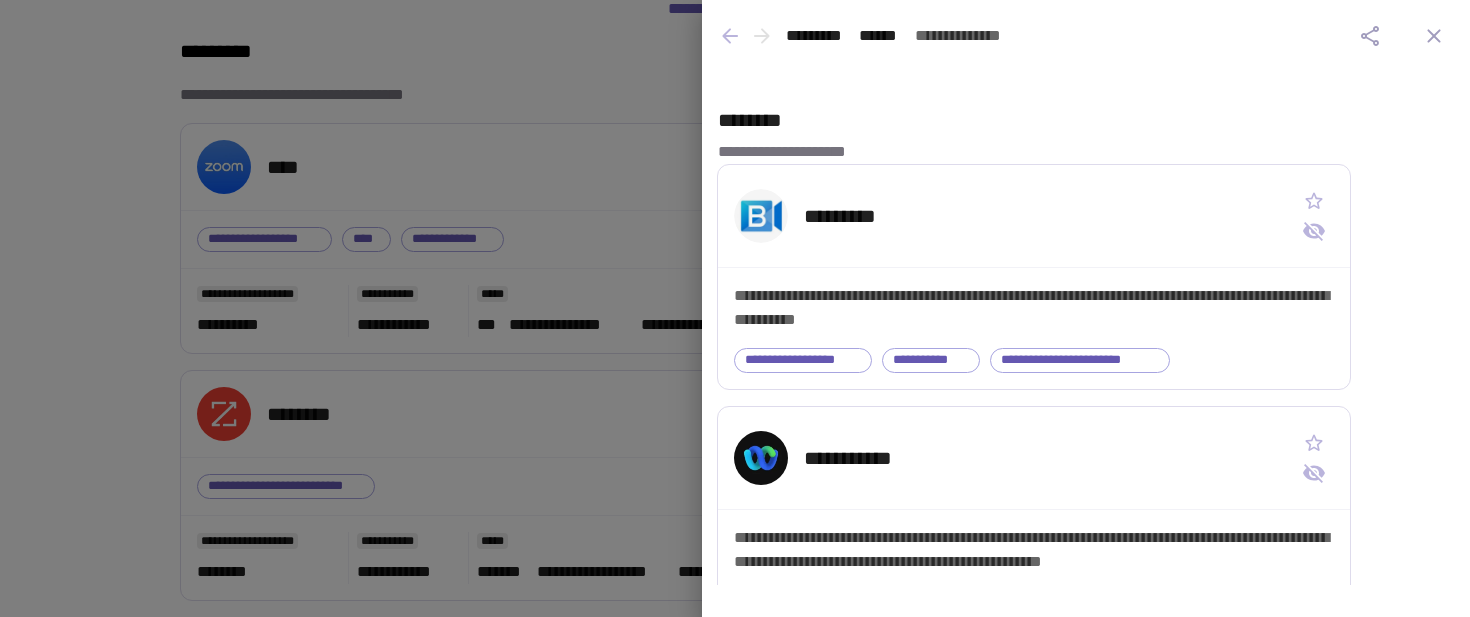 click at bounding box center [735, 308] 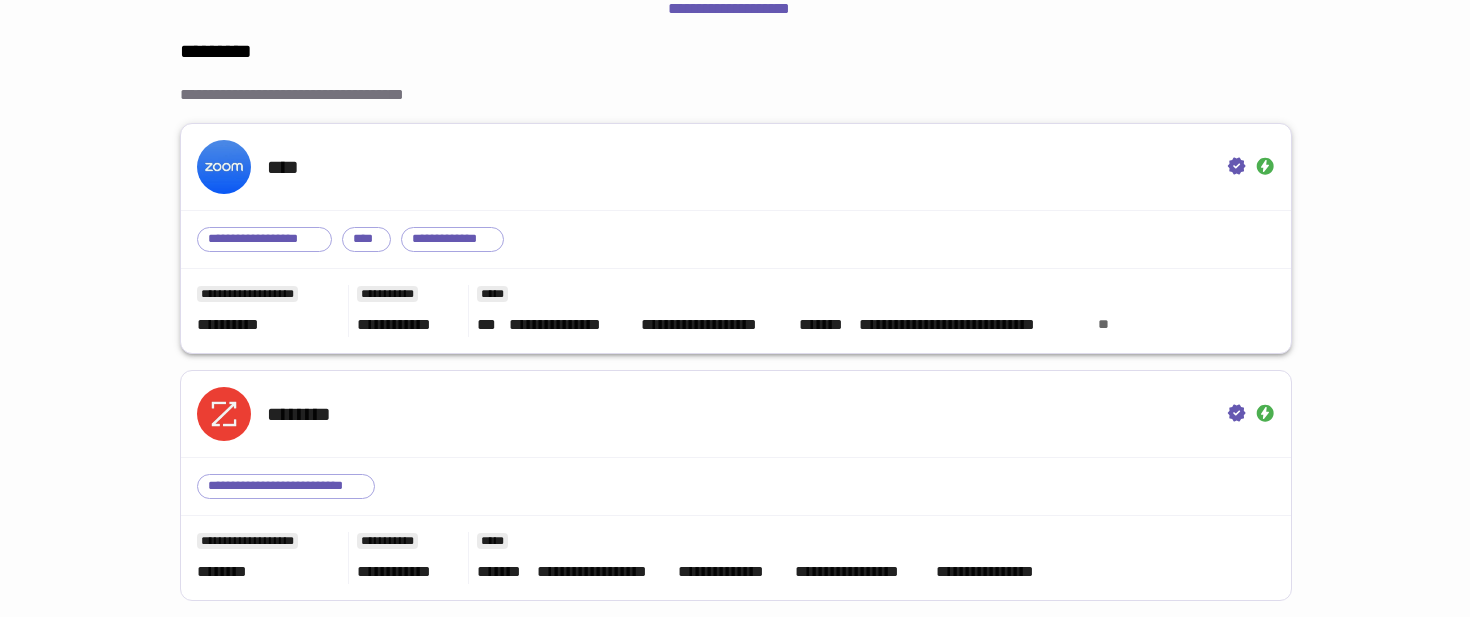 click on "****" at bounding box center [736, 167] 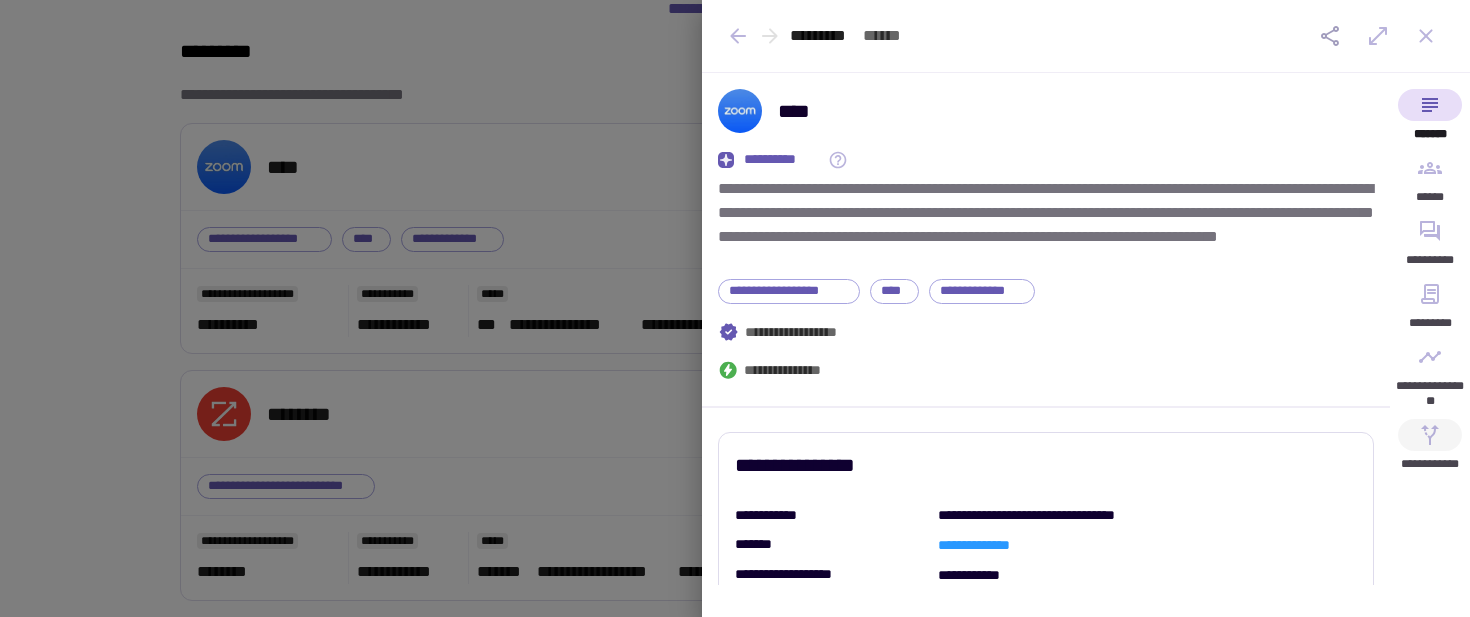 click 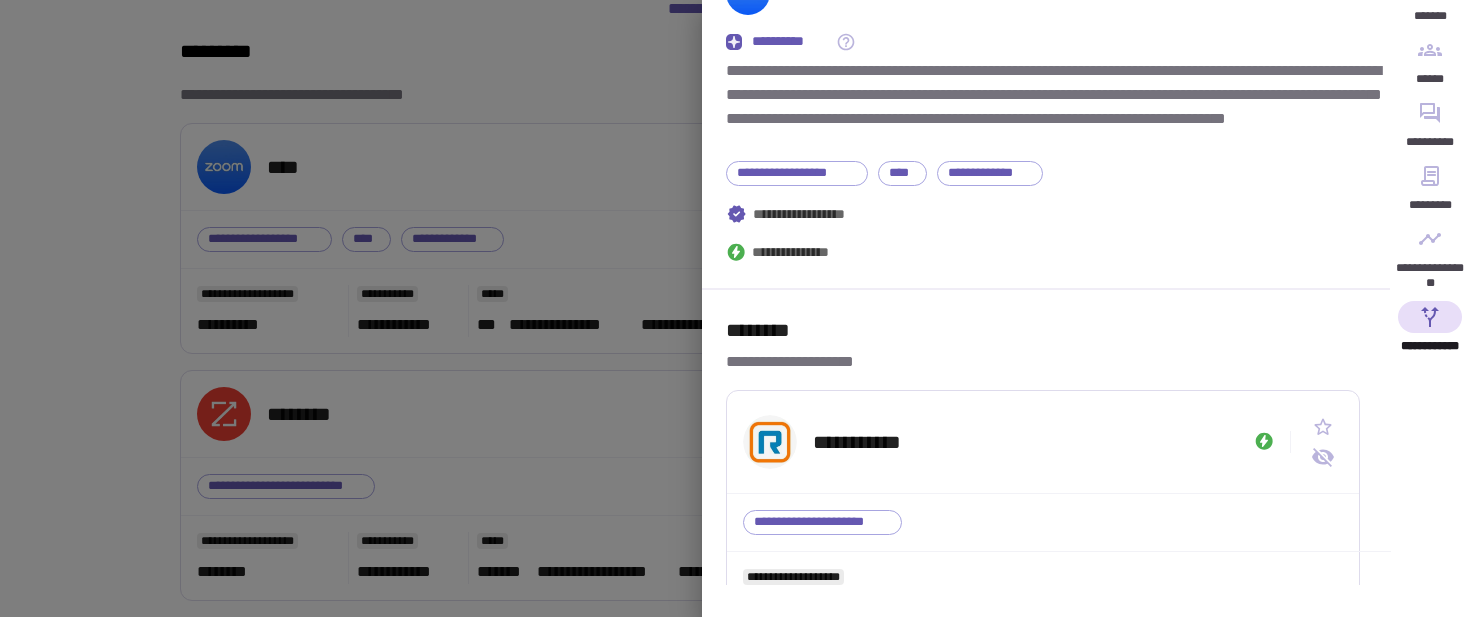 scroll, scrollTop: 216, scrollLeft: 0, axis: vertical 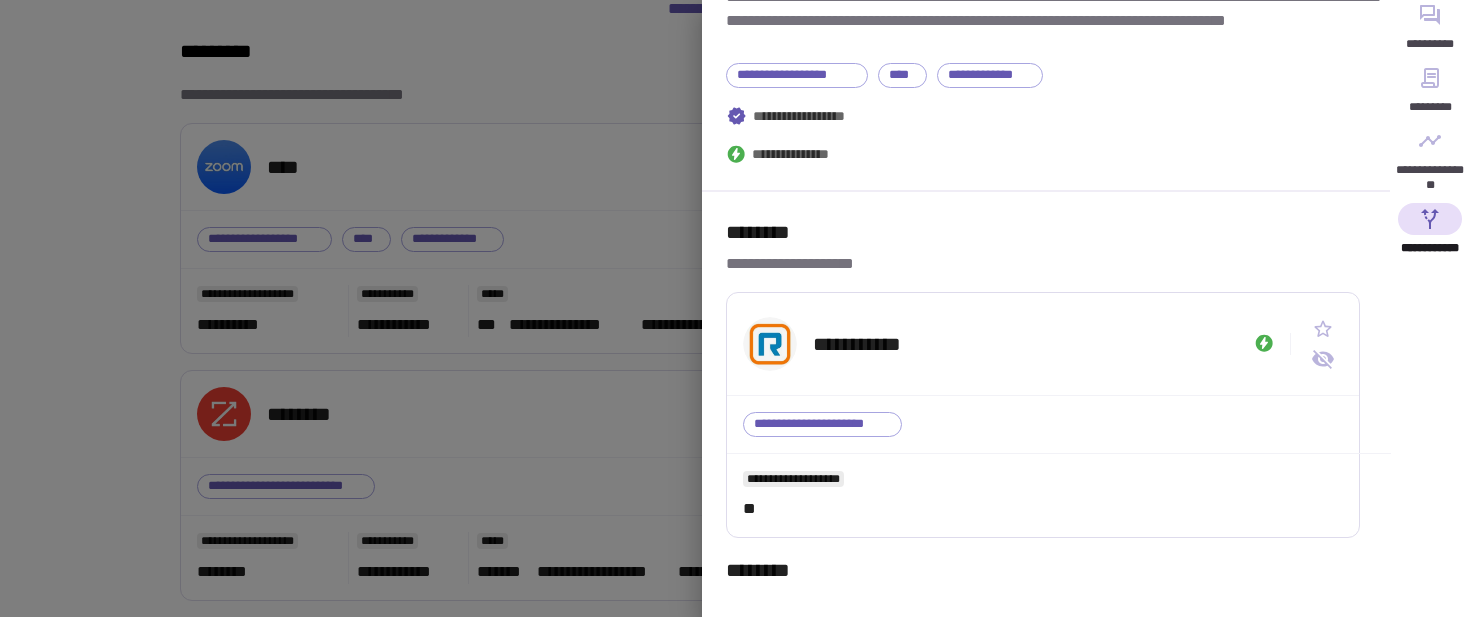 type 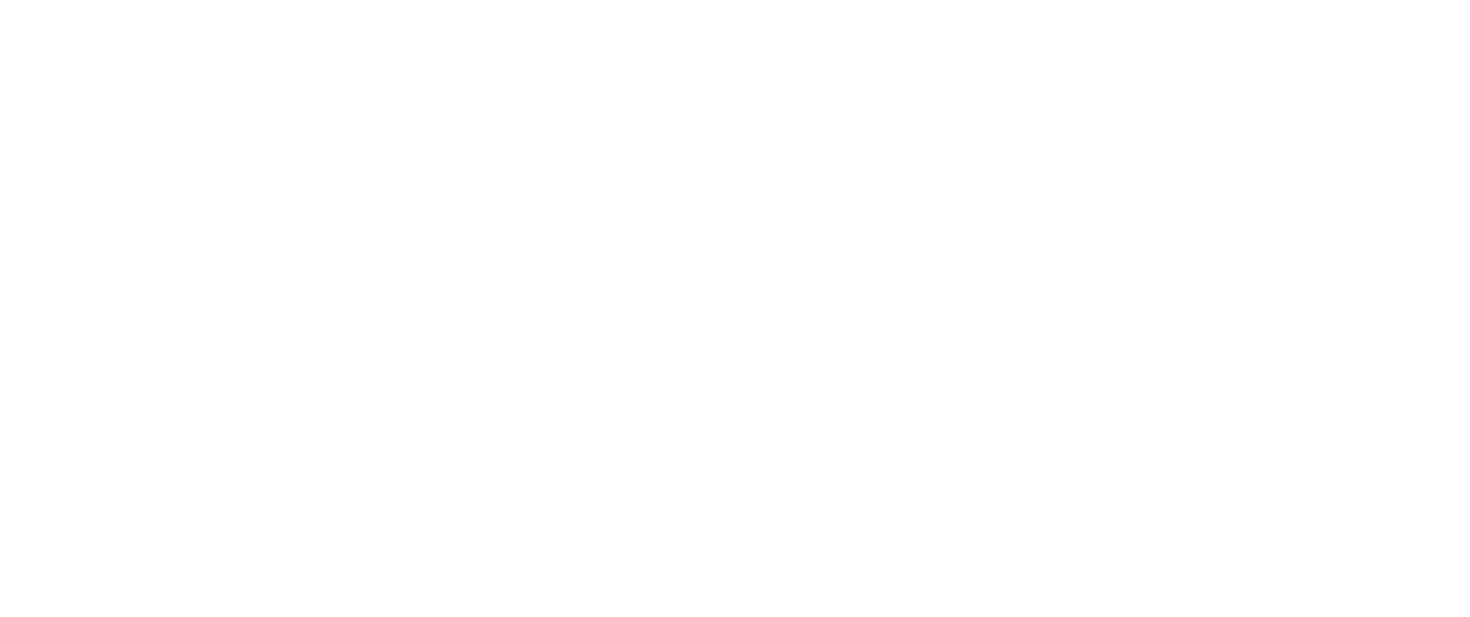 scroll, scrollTop: 0, scrollLeft: 0, axis: both 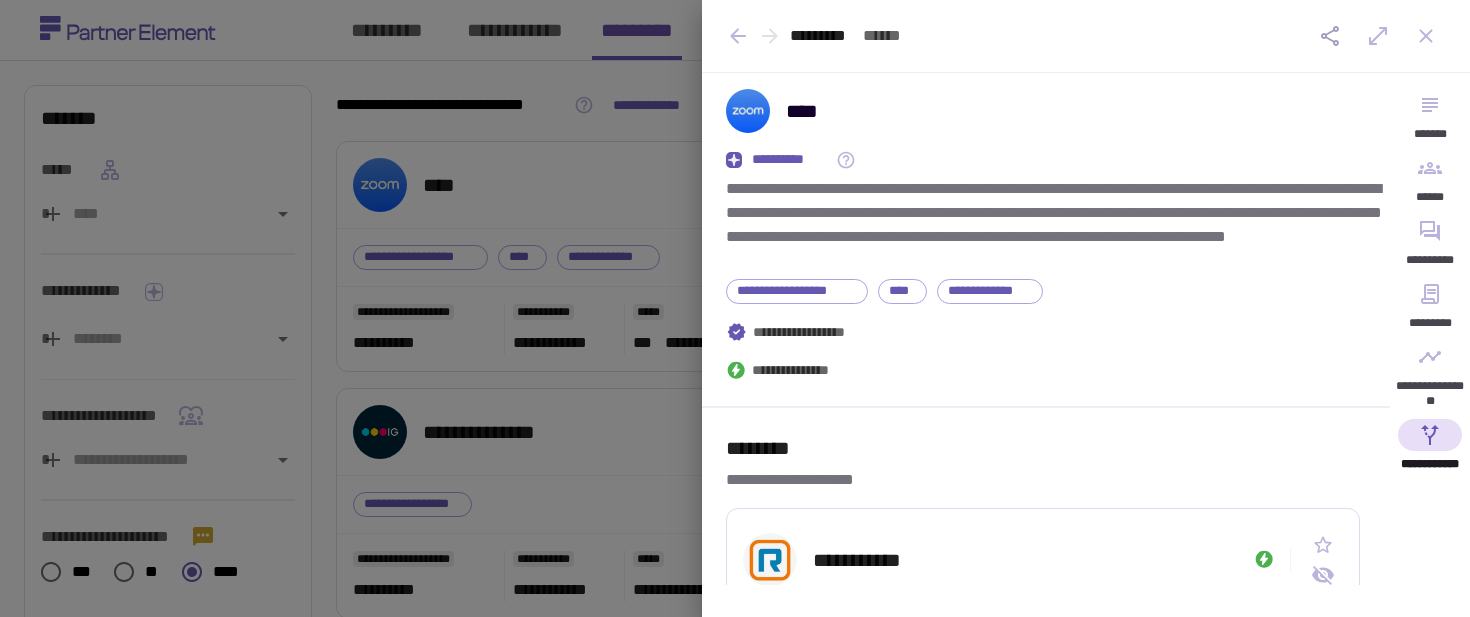 click at bounding box center [735, 308] 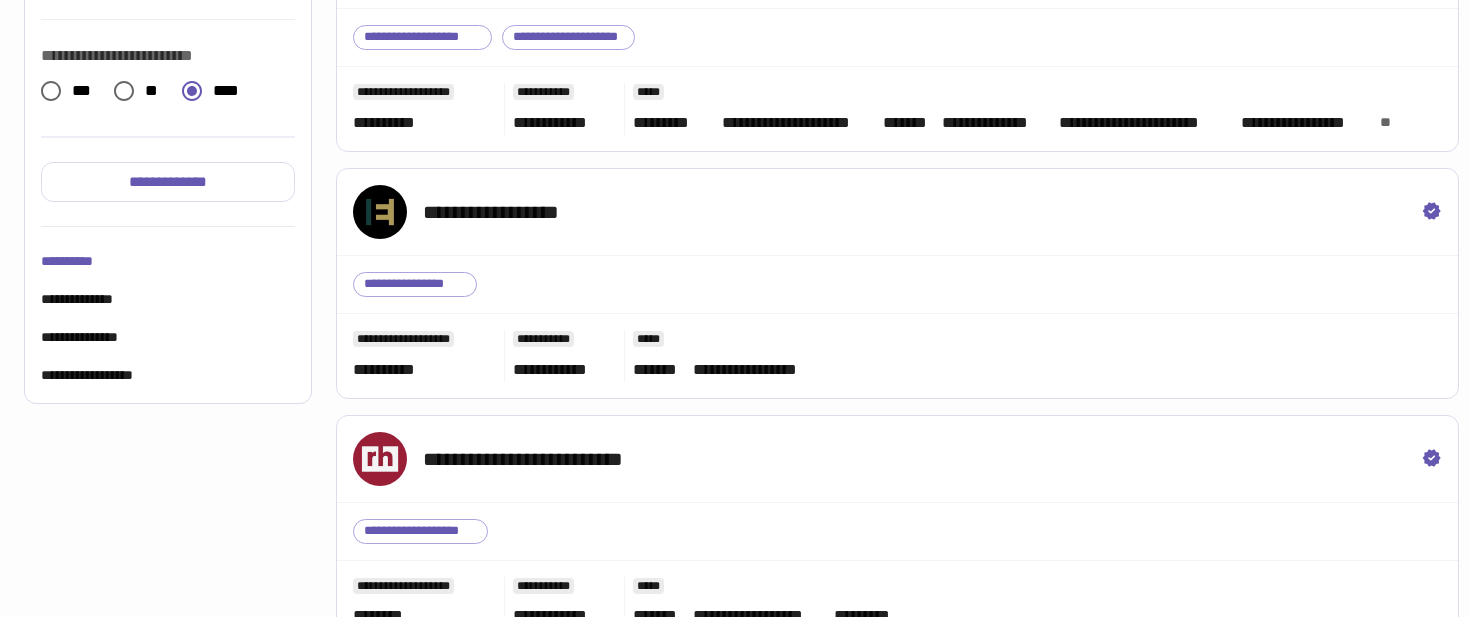 scroll, scrollTop: 745, scrollLeft: 0, axis: vertical 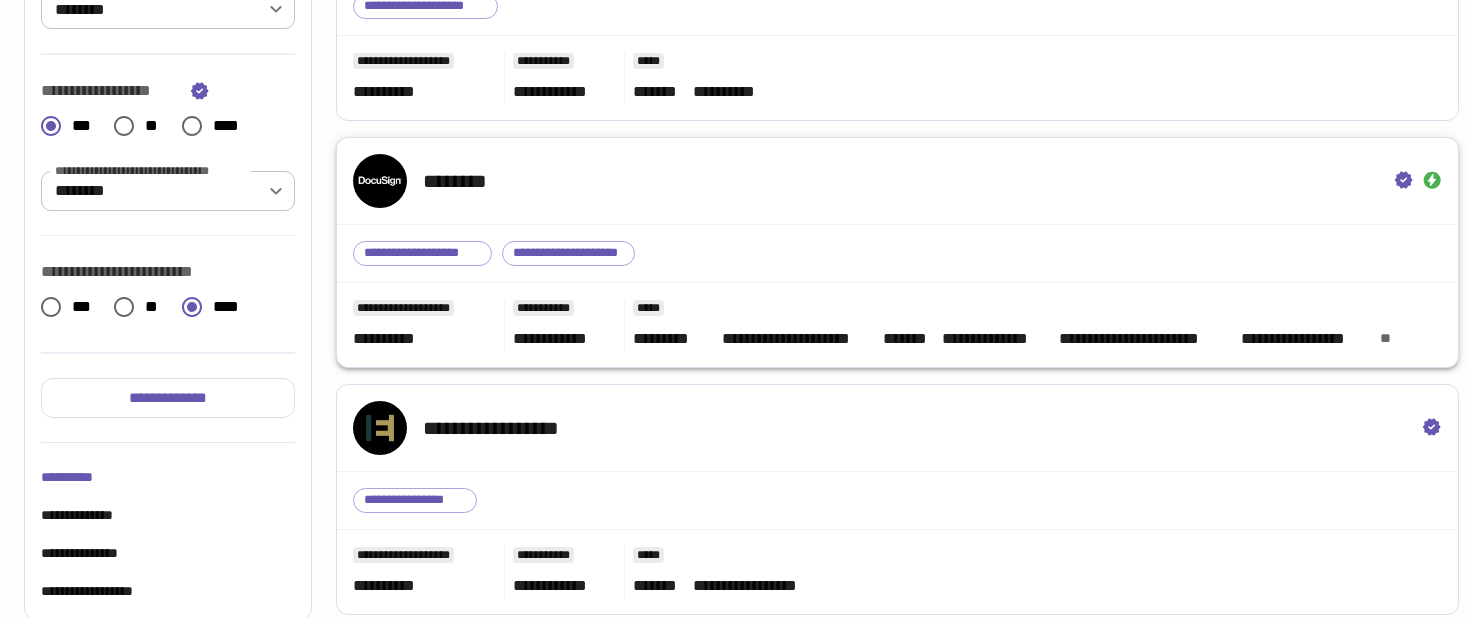 click on "********" at bounding box center [897, 181] 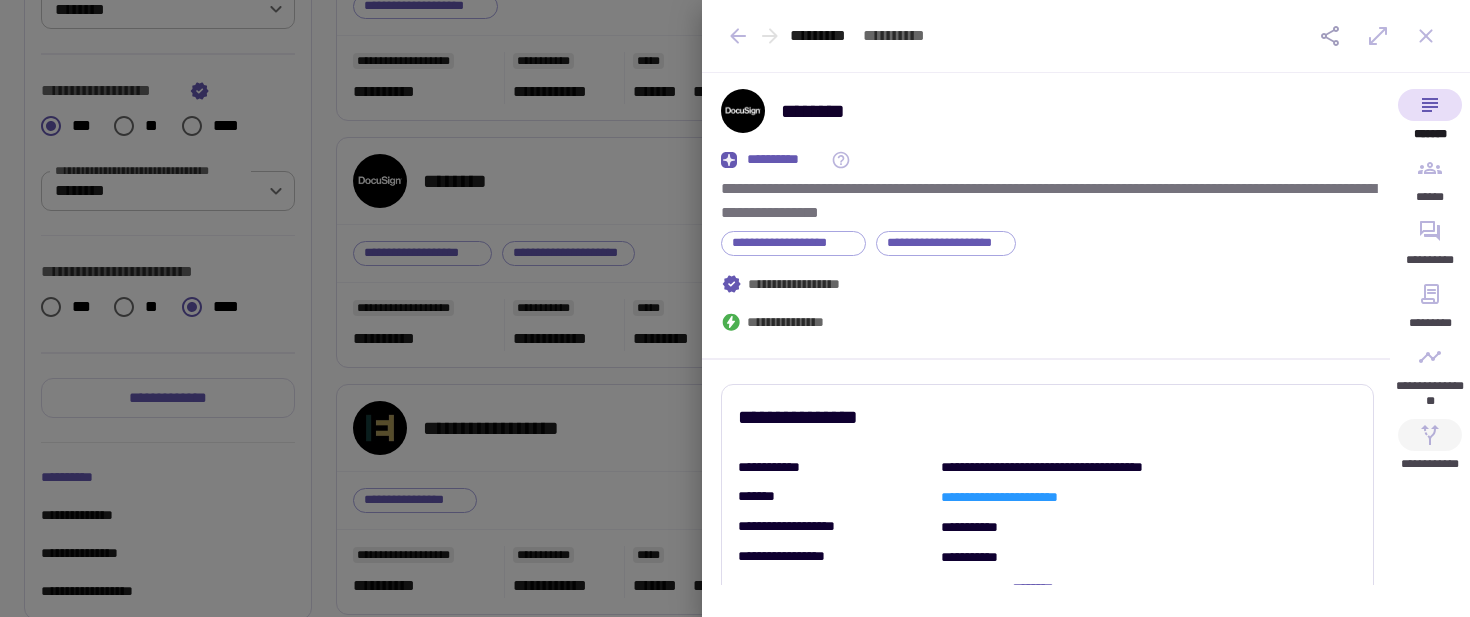 click on "**********" at bounding box center [1430, 450] 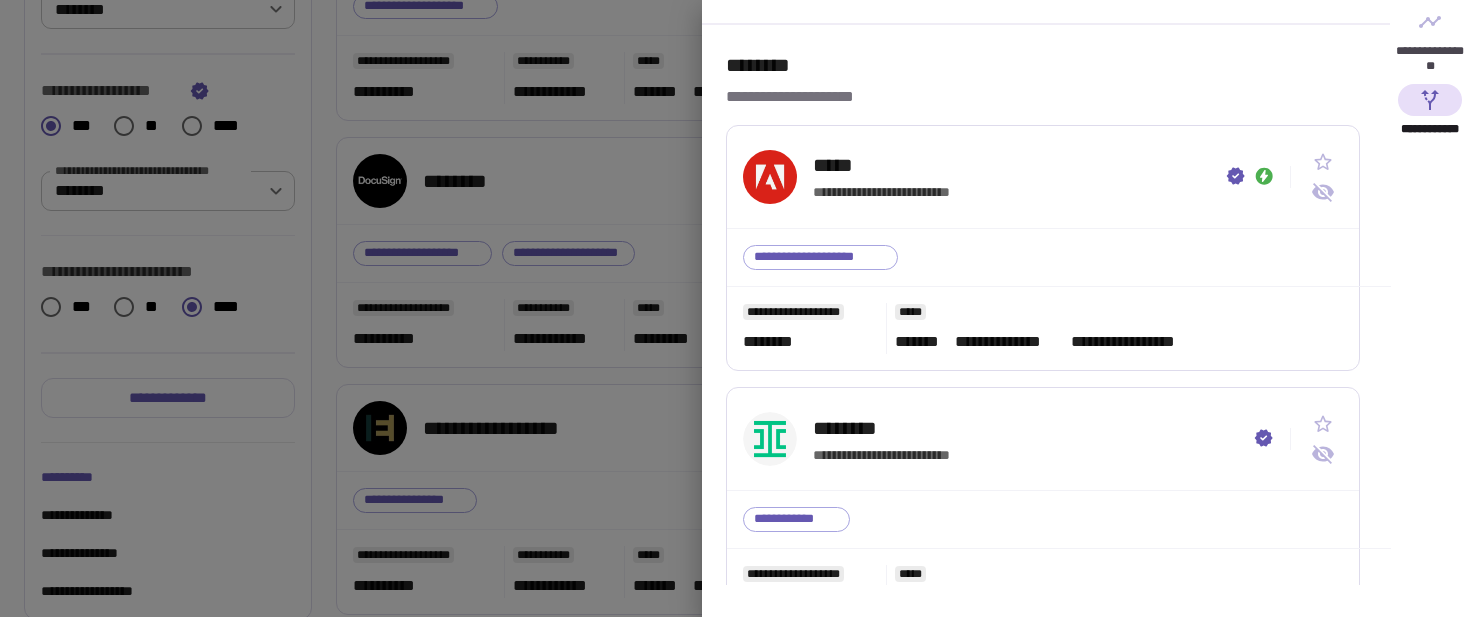 scroll, scrollTop: 324, scrollLeft: 0, axis: vertical 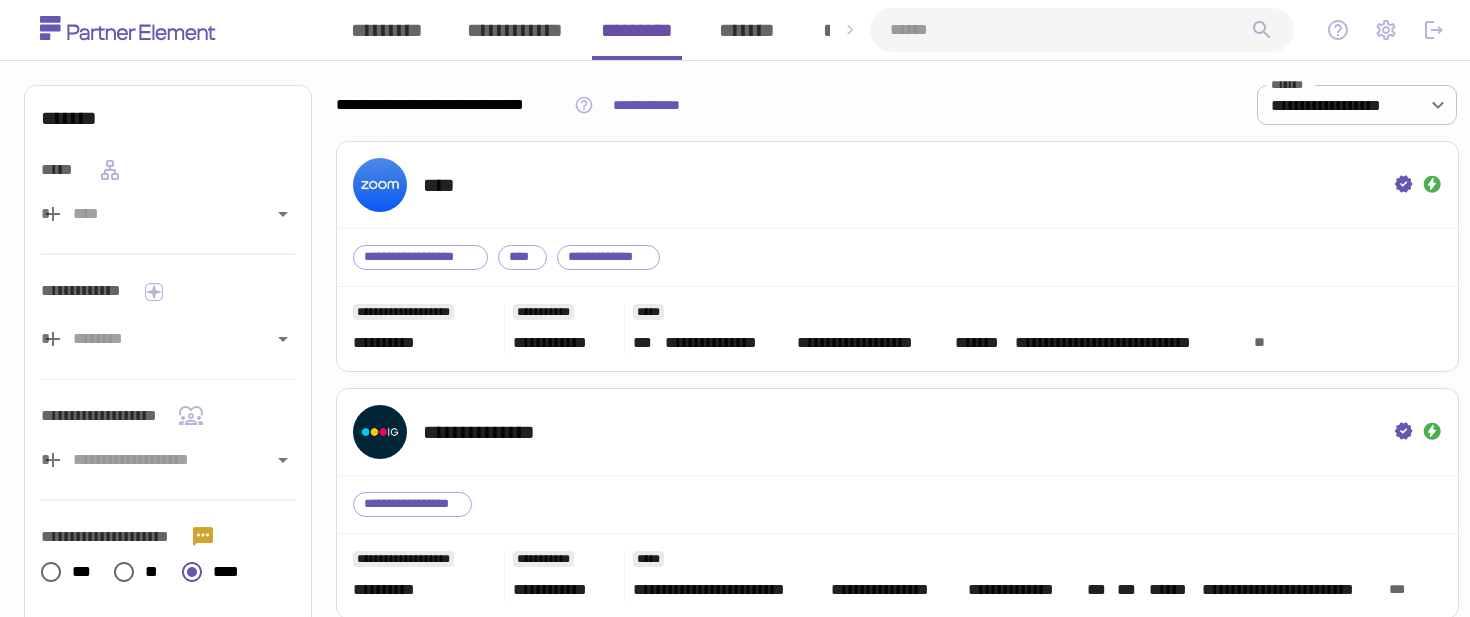 click at bounding box center (1082, 30) 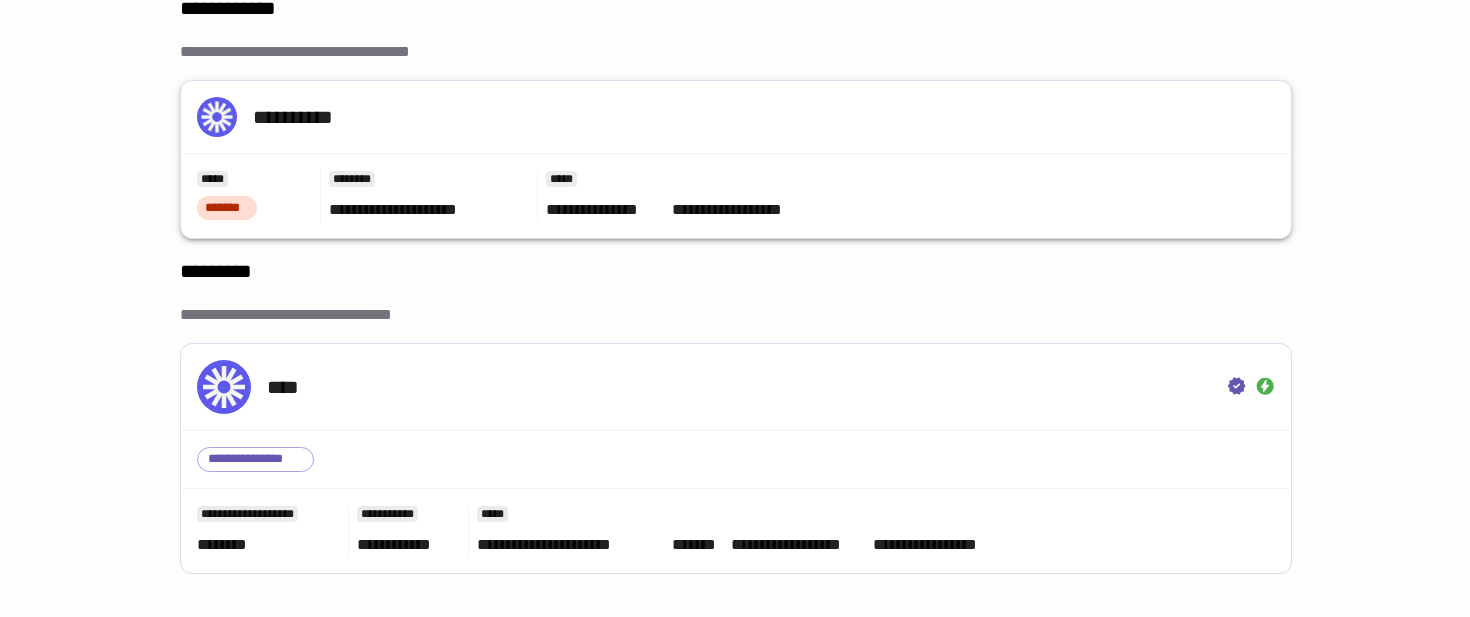 scroll, scrollTop: 122, scrollLeft: 0, axis: vertical 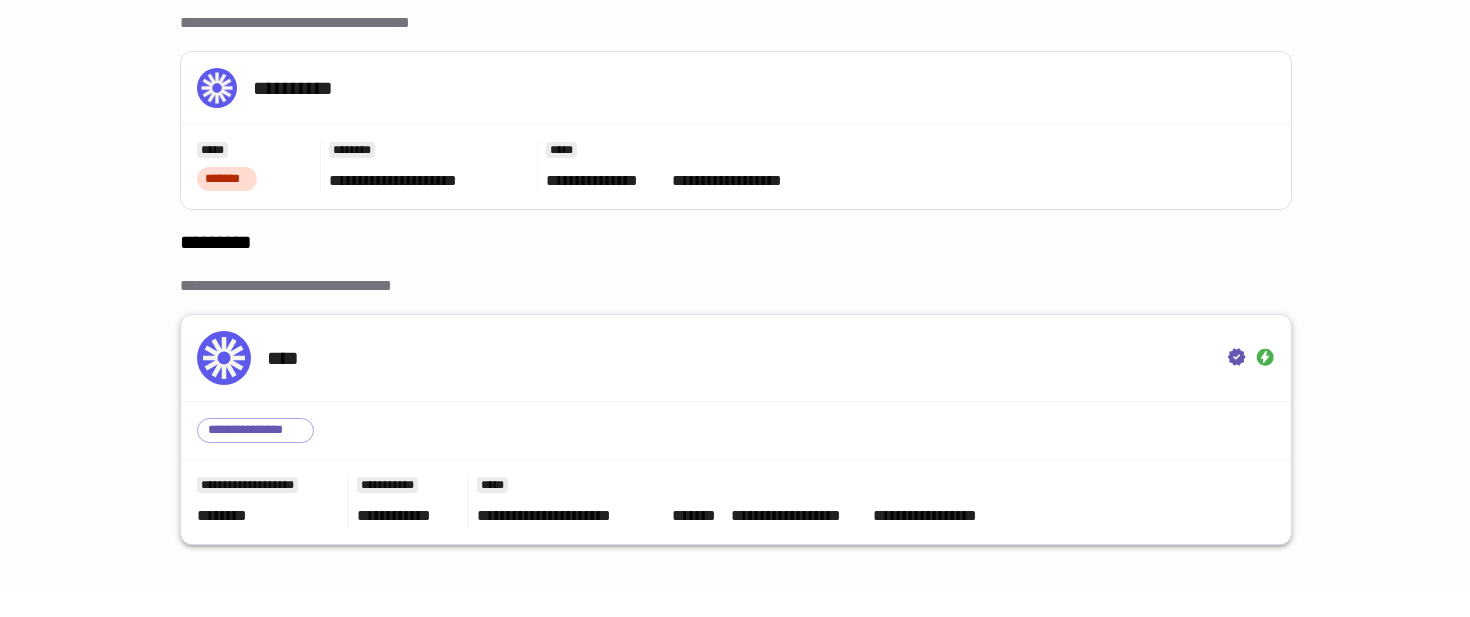 type on "****" 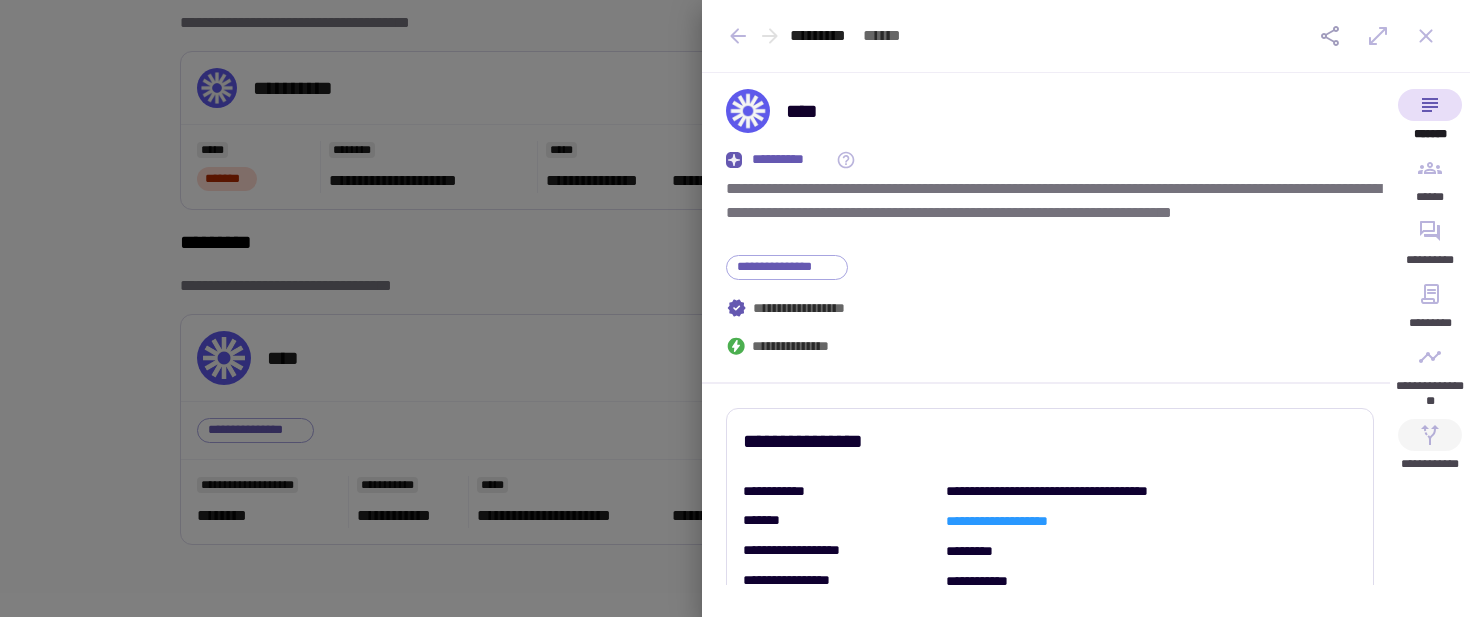 click 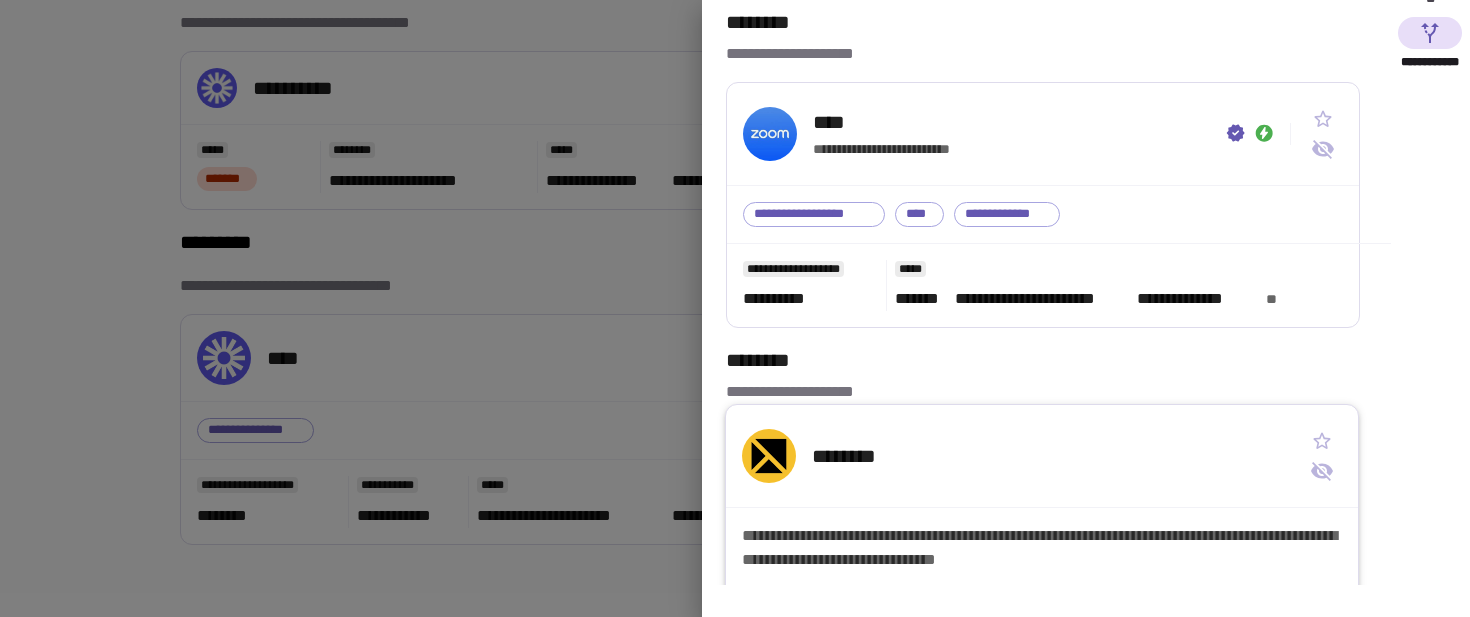 scroll, scrollTop: 404, scrollLeft: 0, axis: vertical 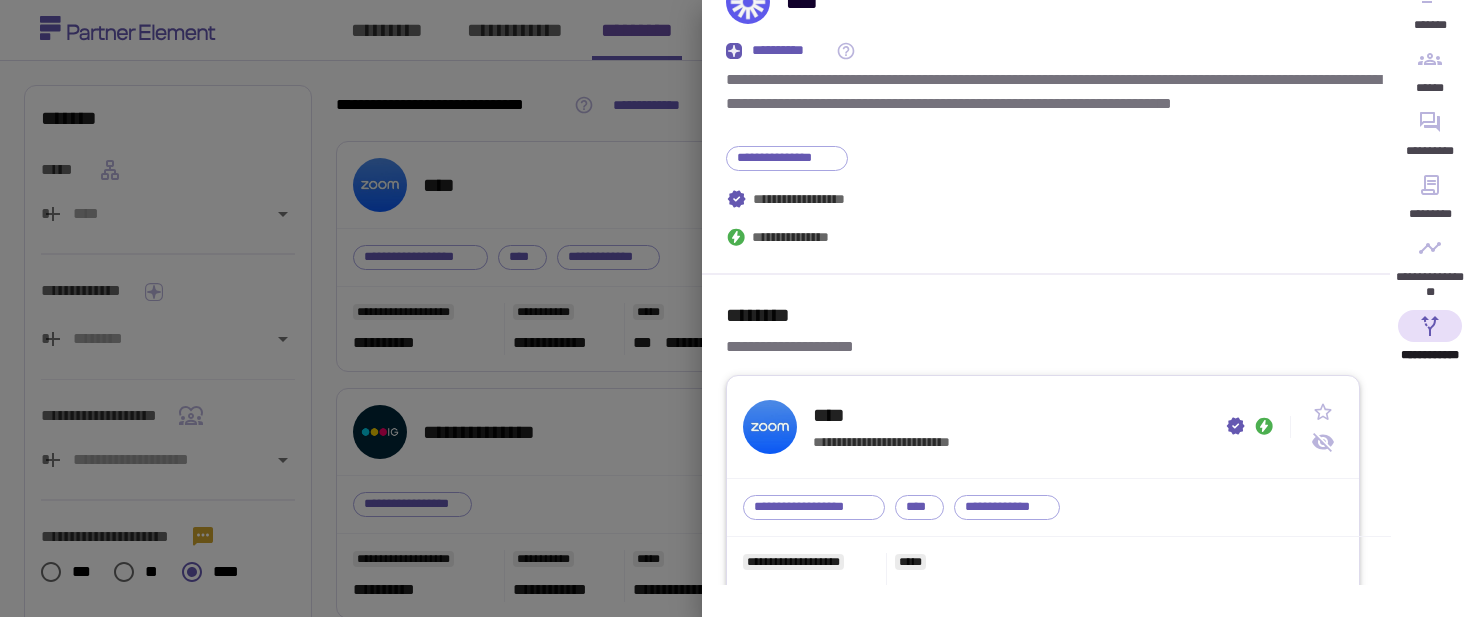 click on "**********" at bounding box center (984, 427) 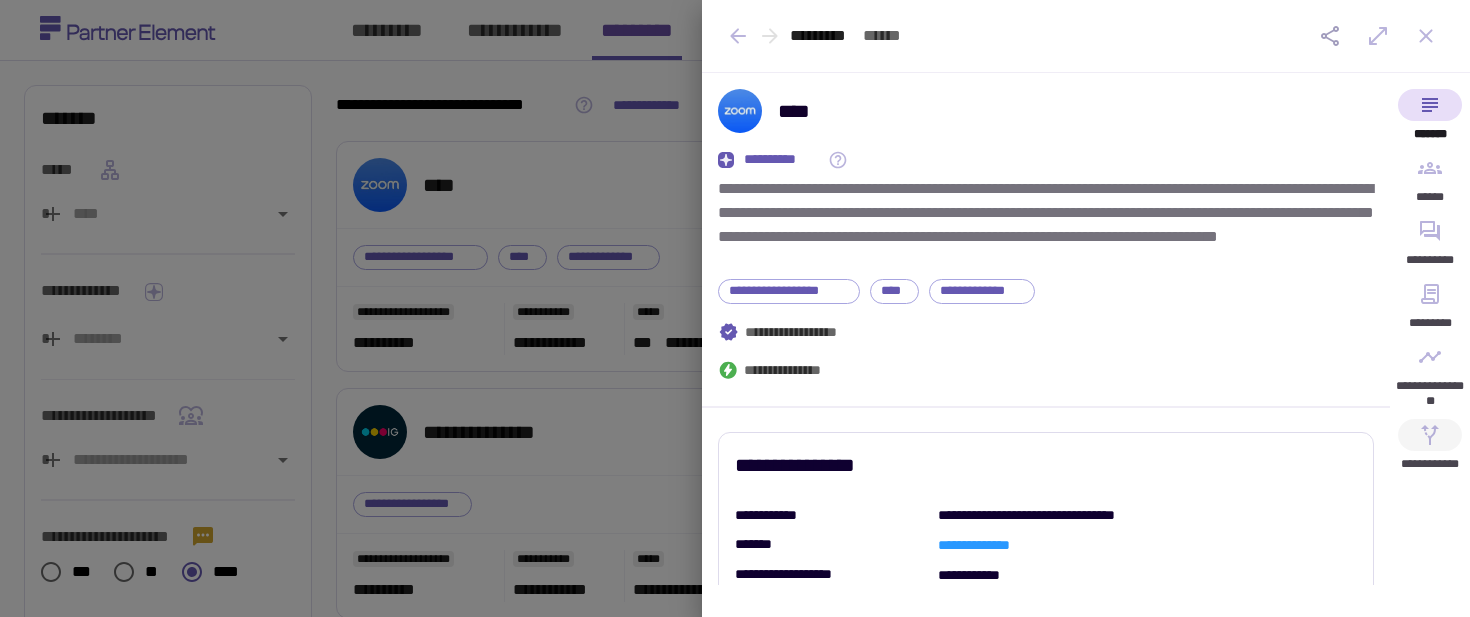 click 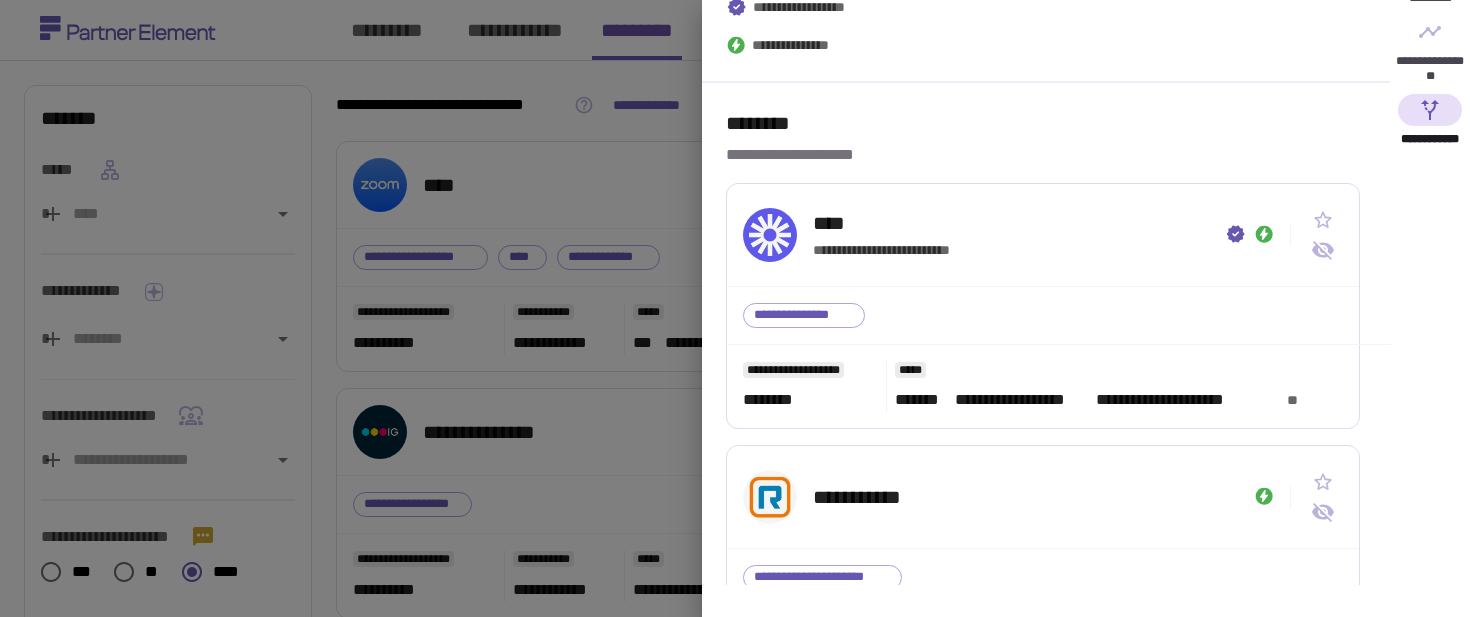 scroll, scrollTop: 323, scrollLeft: 0, axis: vertical 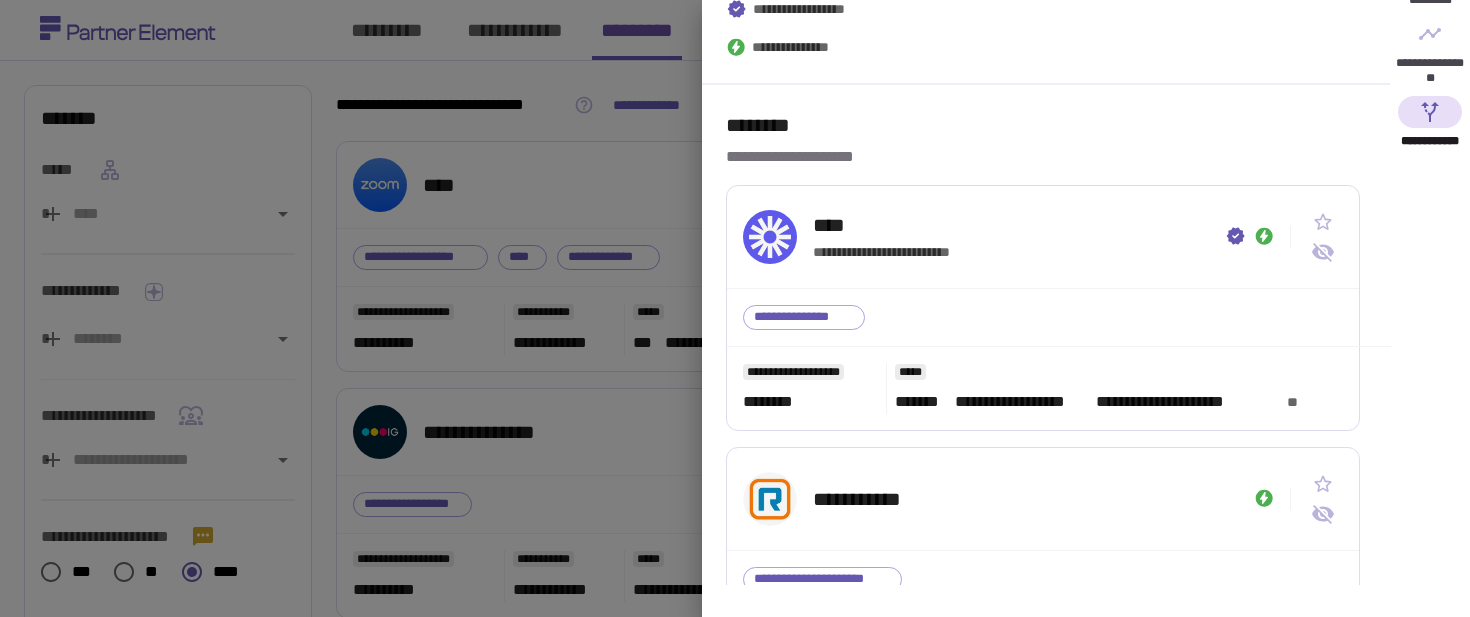 type 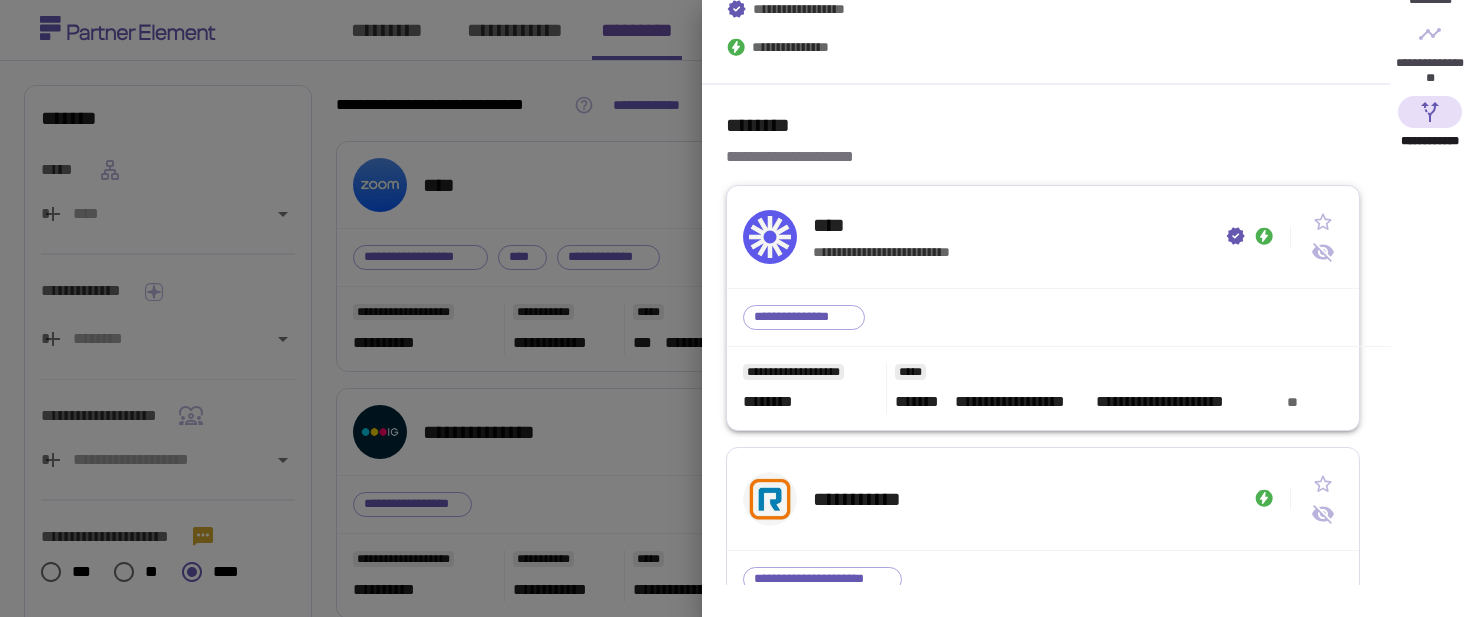 click on "**********" at bounding box center [1043, 237] 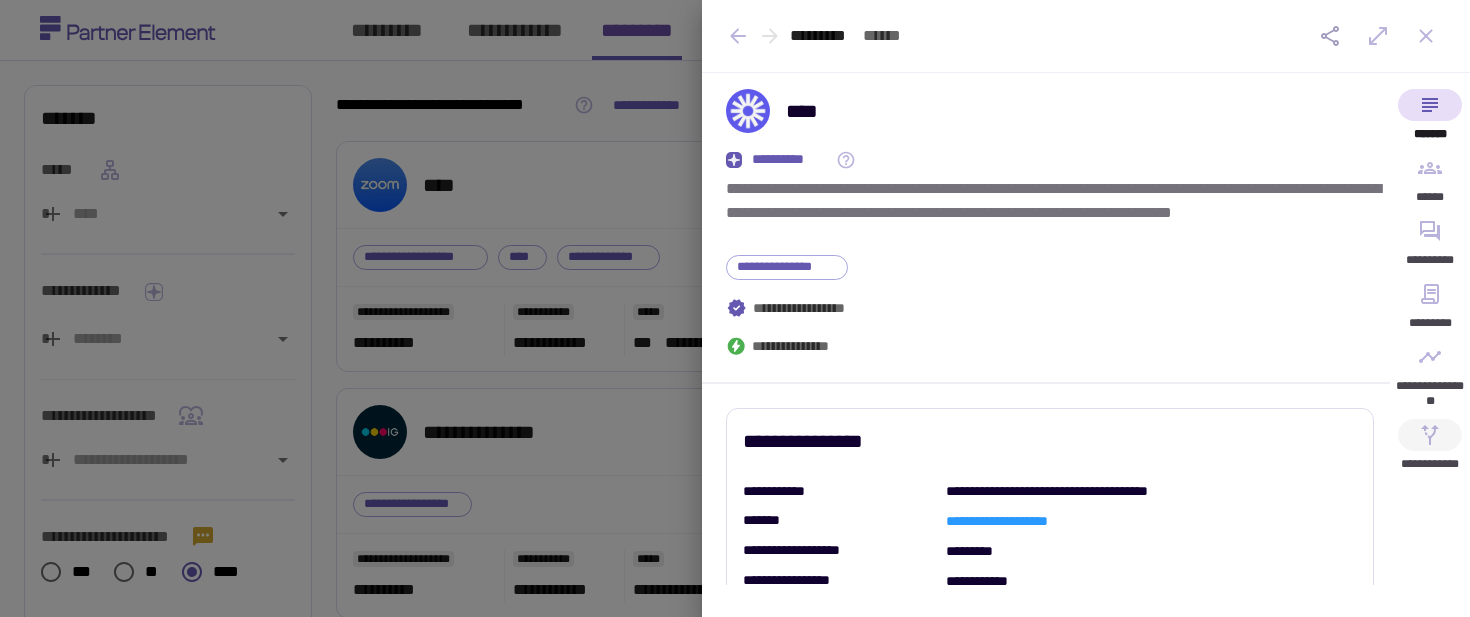 click 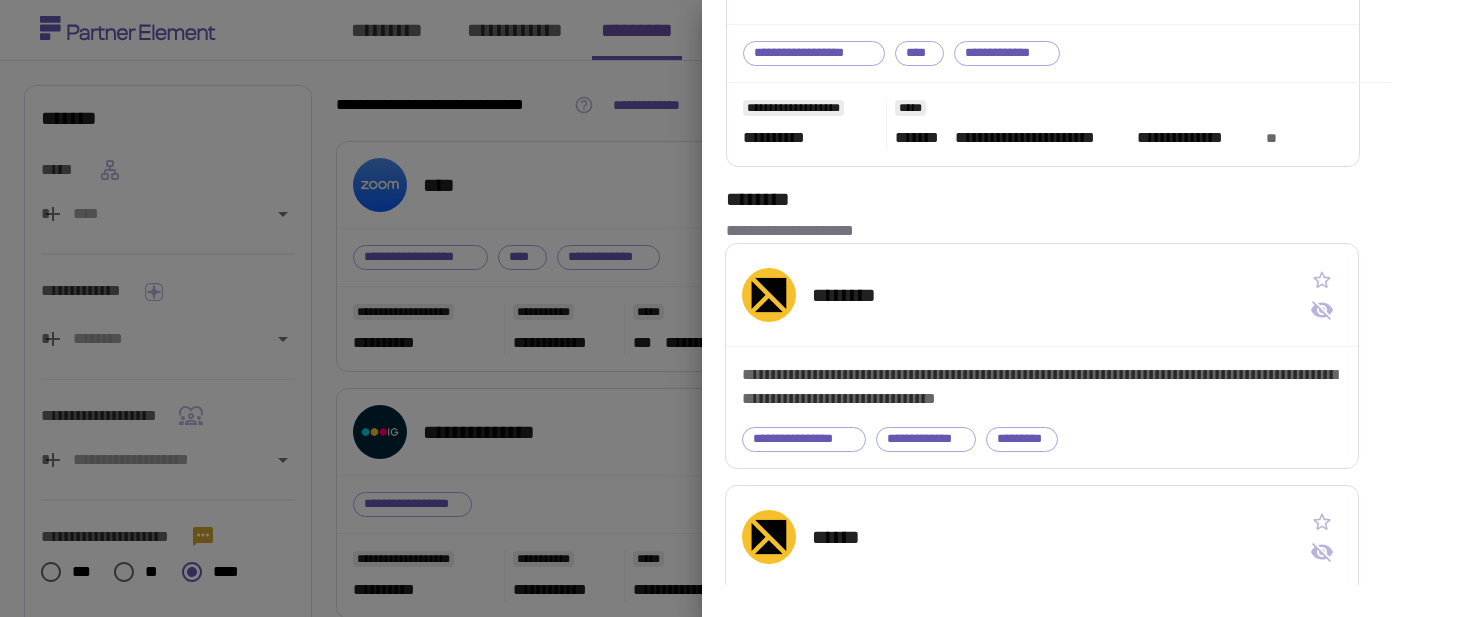 scroll, scrollTop: 280, scrollLeft: 0, axis: vertical 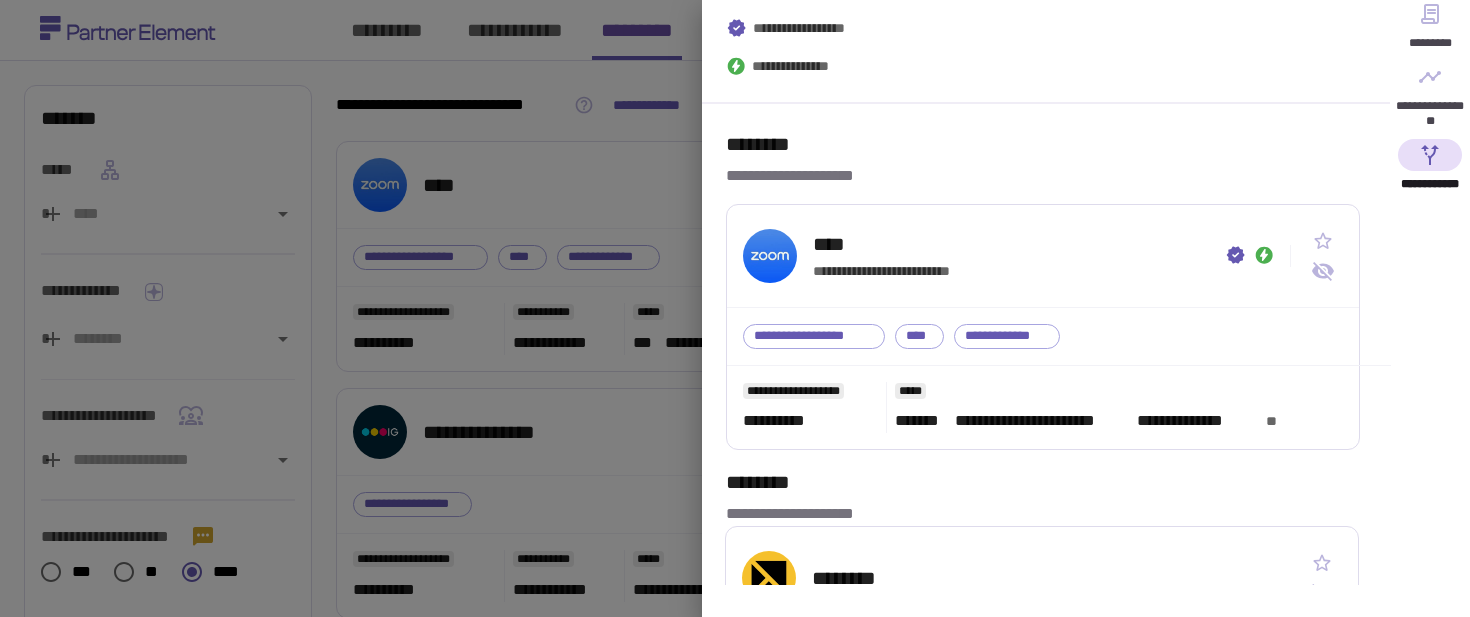 type 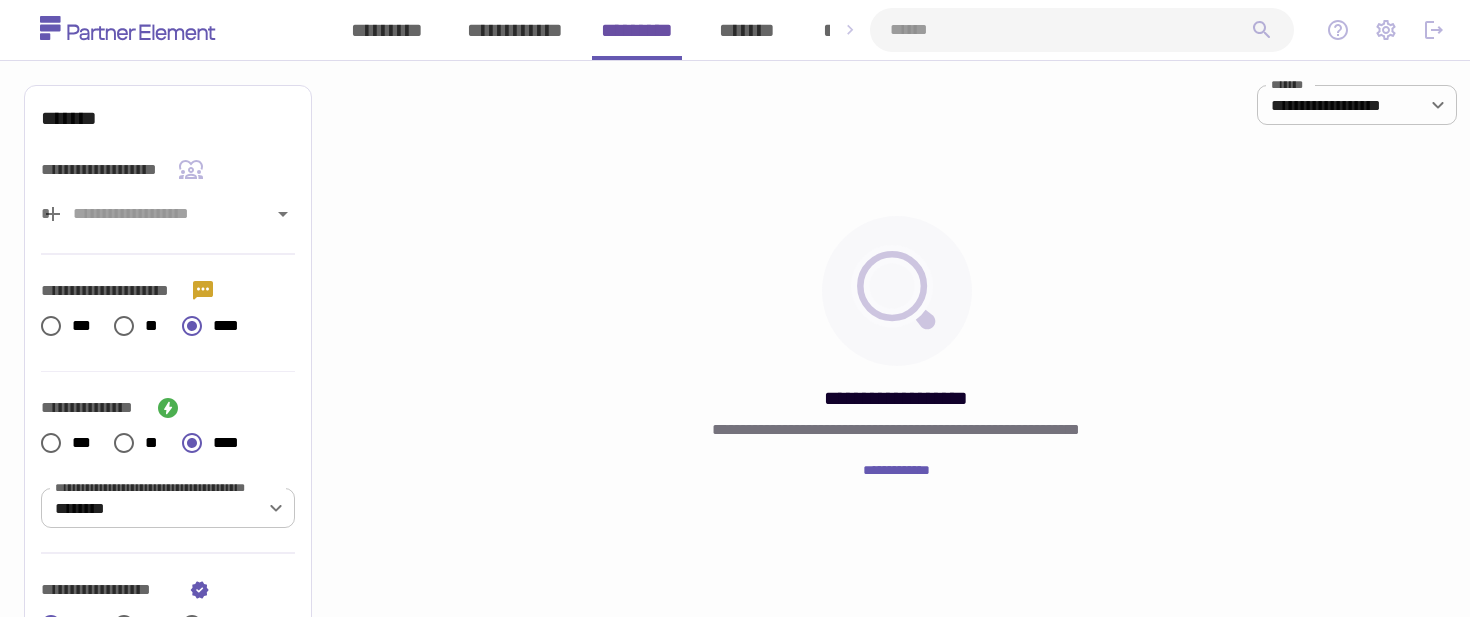 scroll, scrollTop: 0, scrollLeft: 0, axis: both 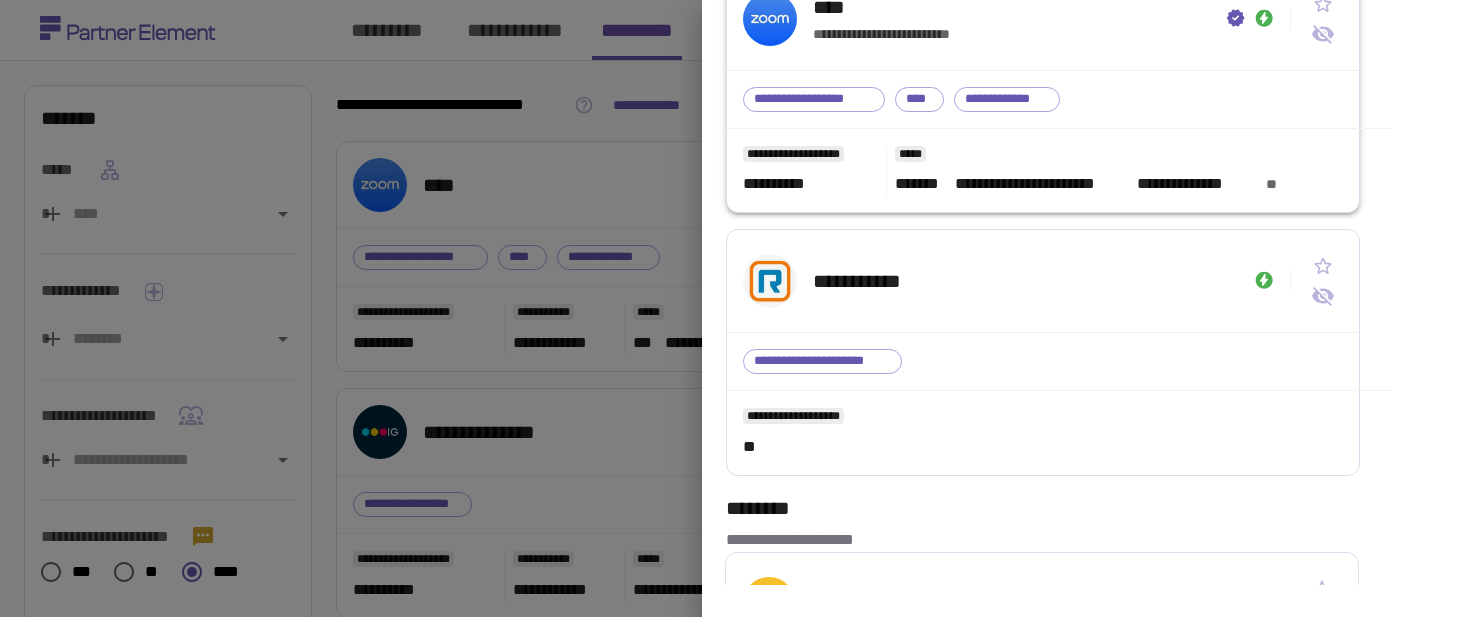 click on "**********" at bounding box center (1059, 100) 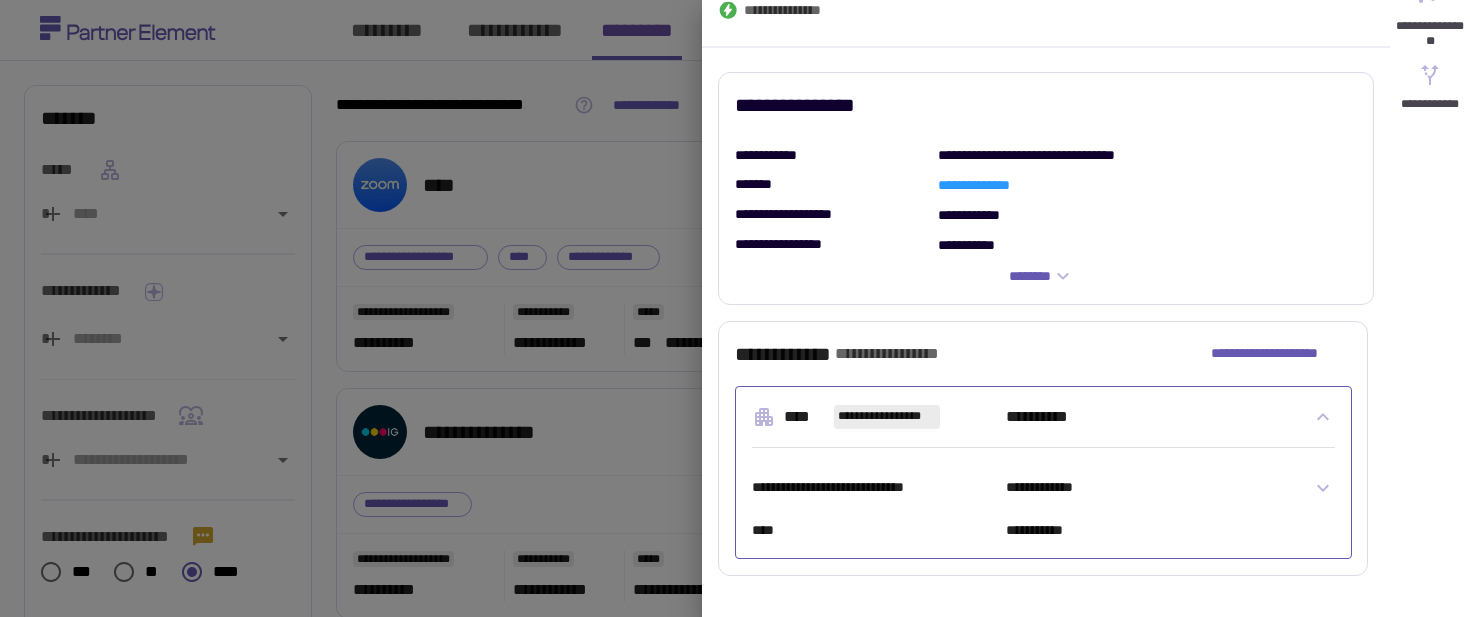 scroll, scrollTop: 5, scrollLeft: 0, axis: vertical 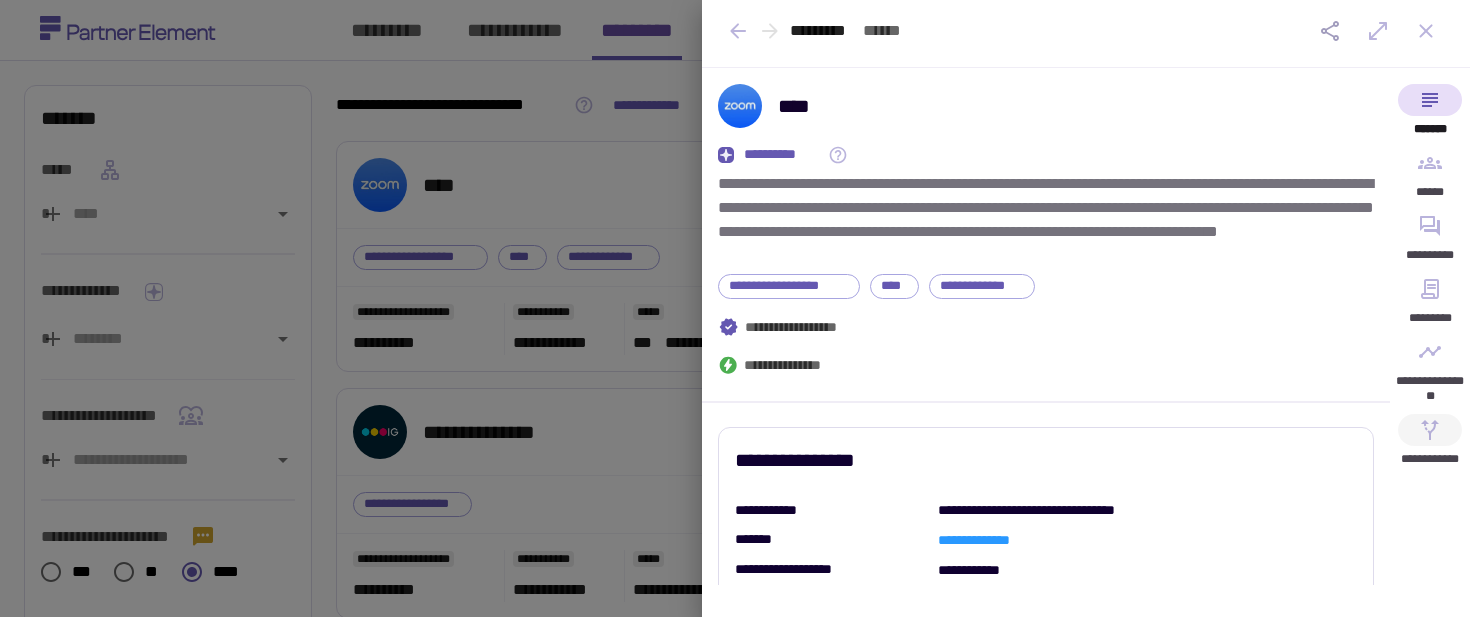 click on "**********" at bounding box center (1430, 445) 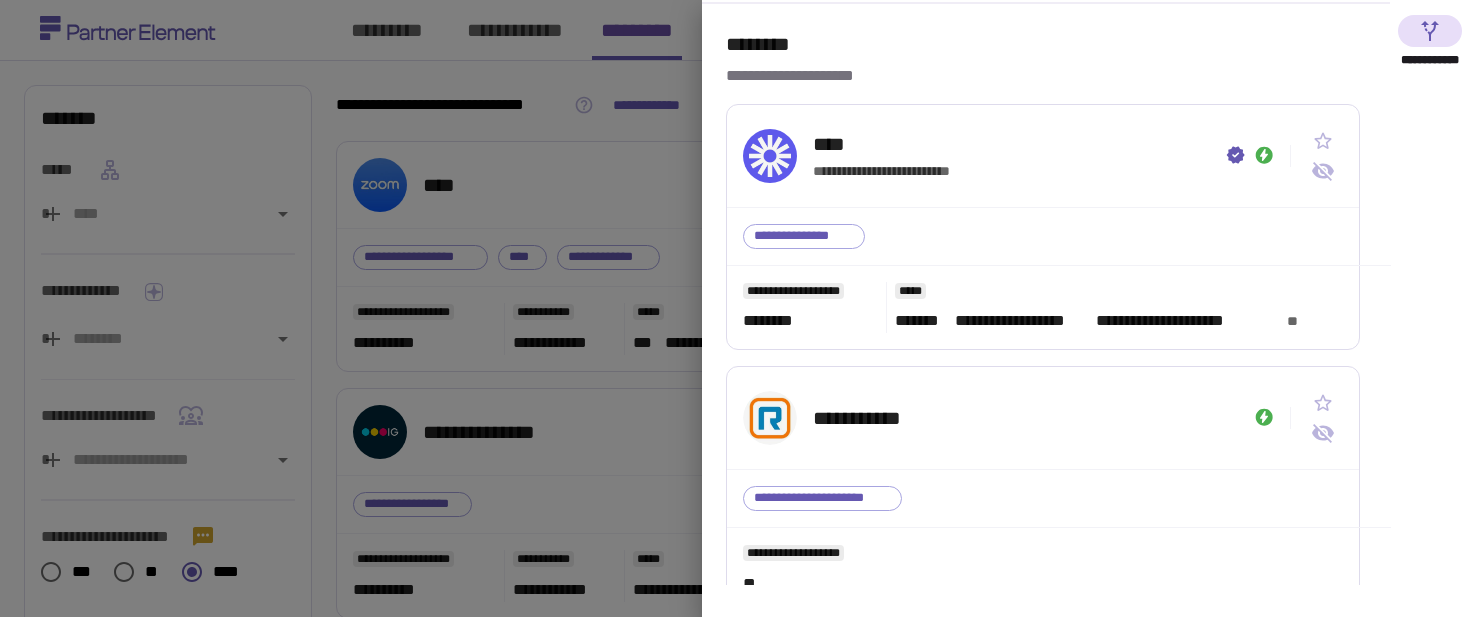 scroll, scrollTop: 417, scrollLeft: 0, axis: vertical 